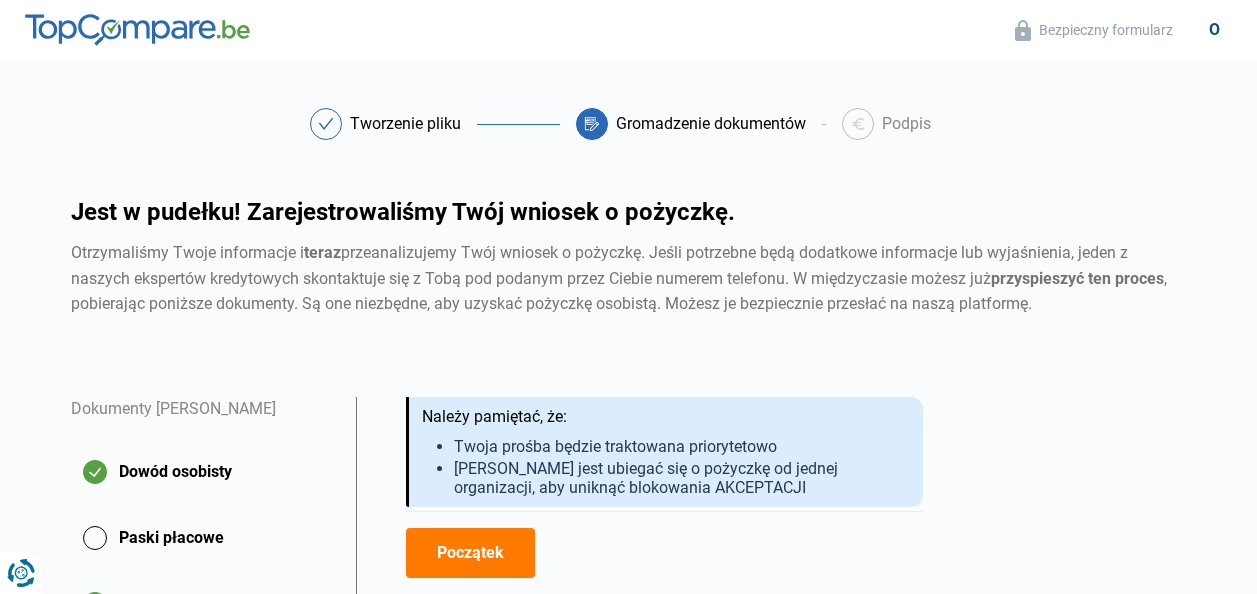 scroll, scrollTop: 0, scrollLeft: 0, axis: both 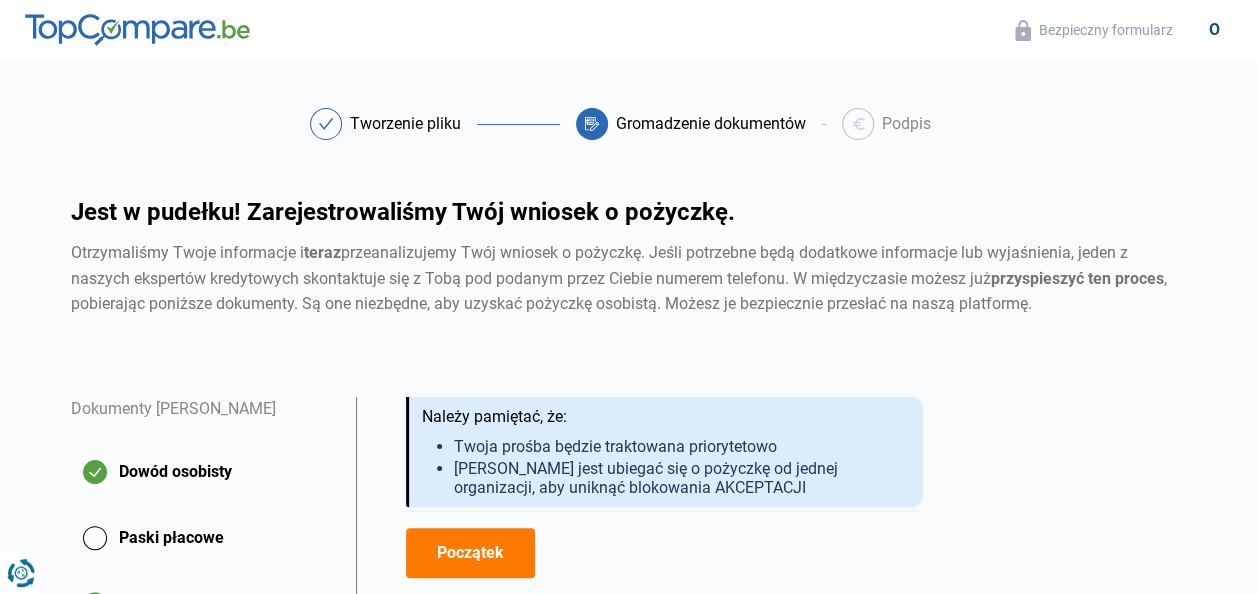 click on "Początek" at bounding box center [470, 553] 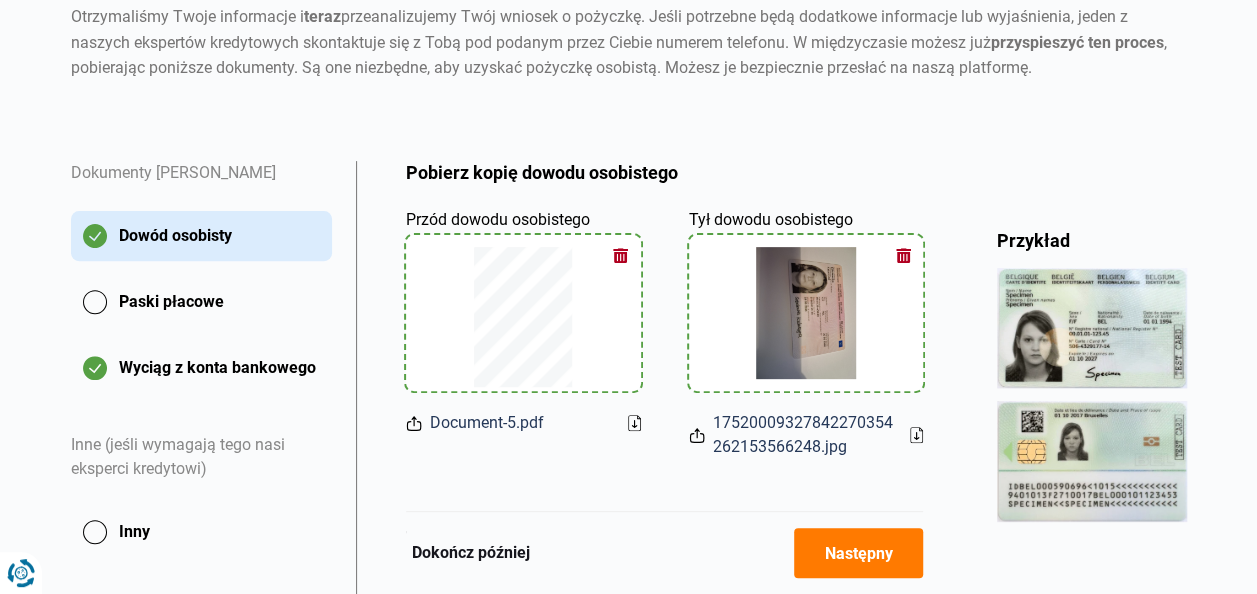 click 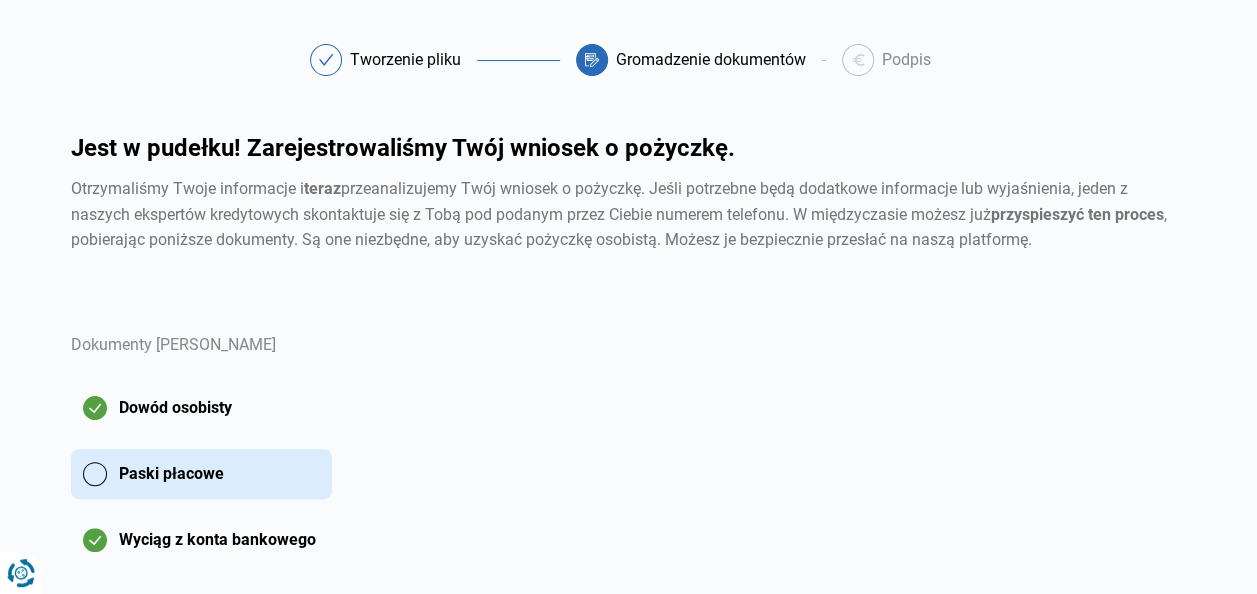 scroll, scrollTop: 0, scrollLeft: 0, axis: both 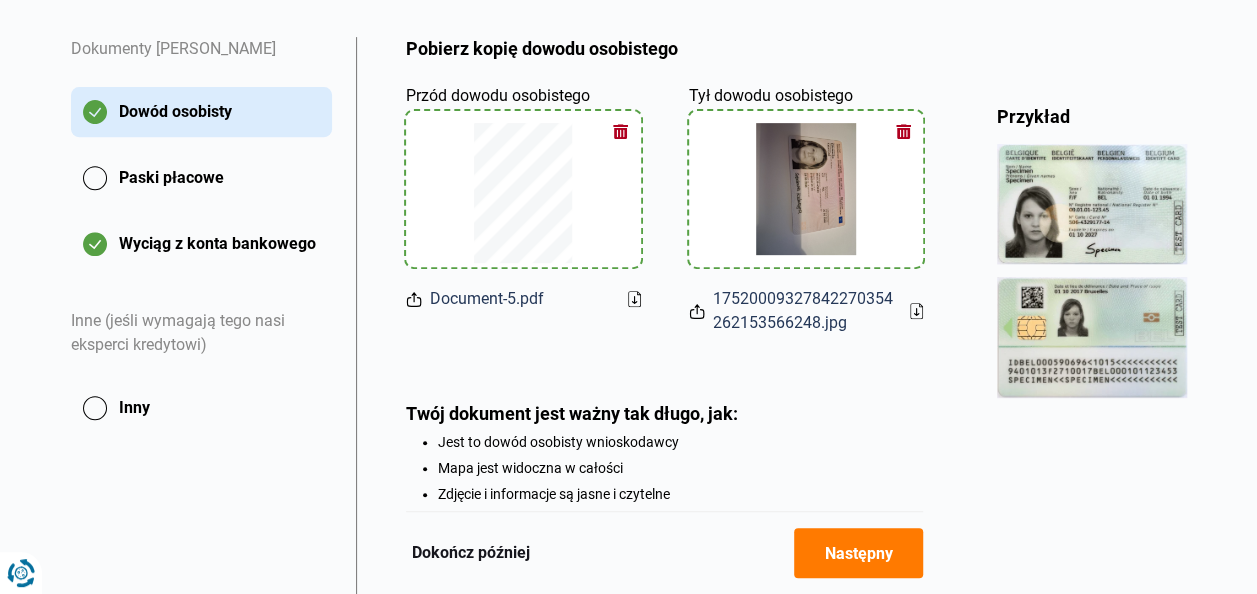 click 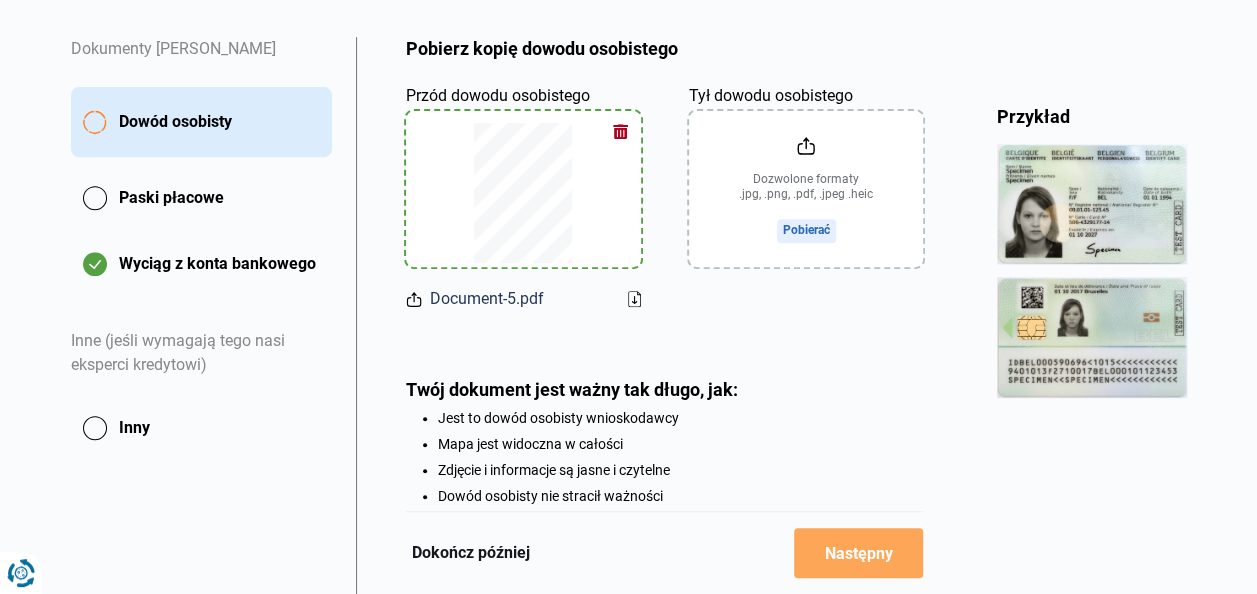 click 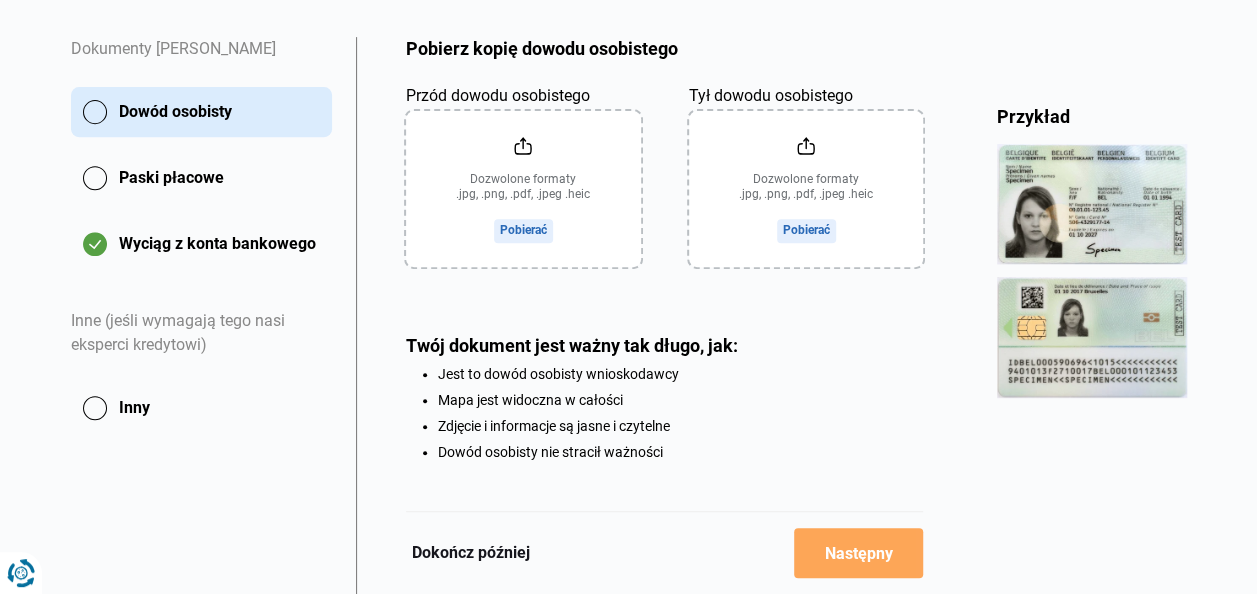 click on "Przód dowodu osobistego" 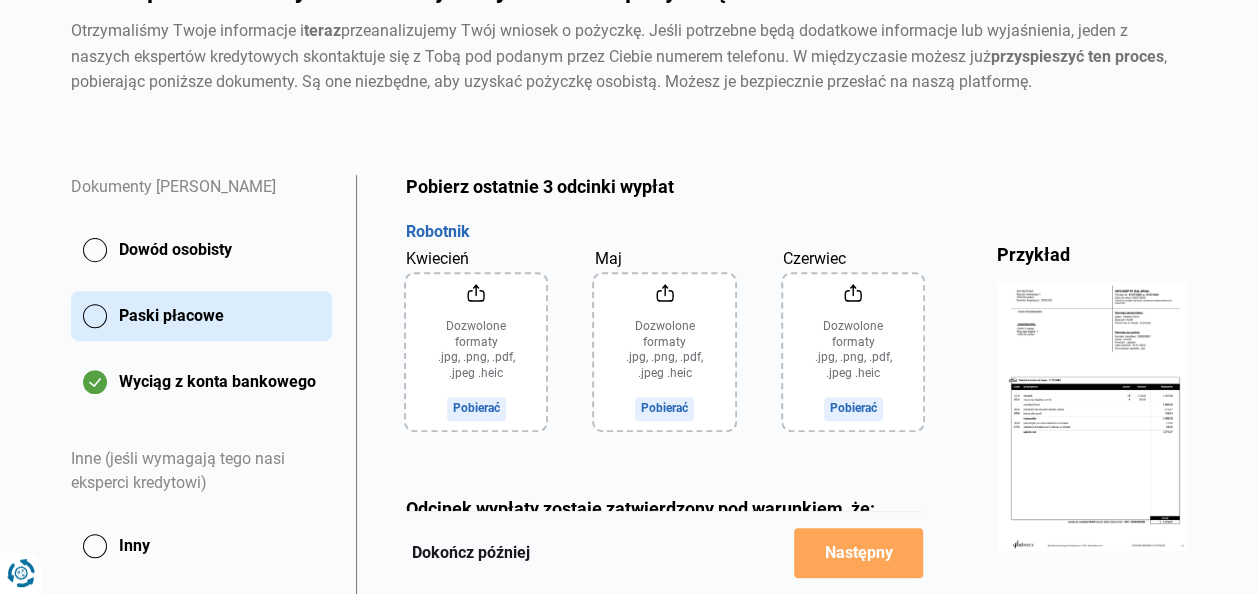 scroll, scrollTop: 0, scrollLeft: 0, axis: both 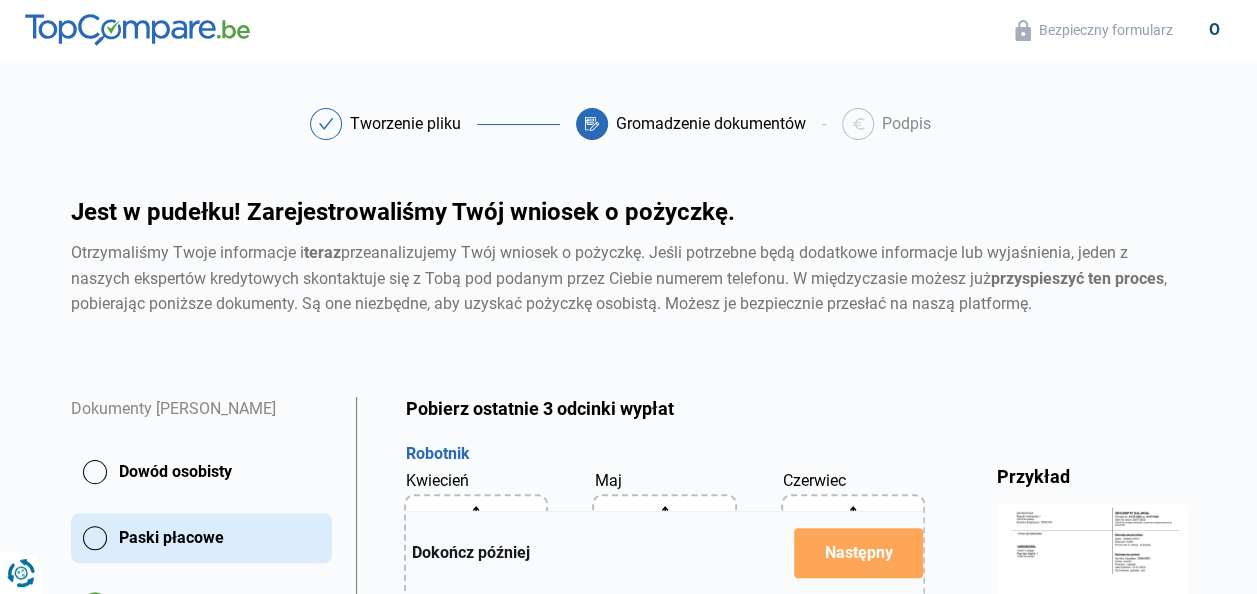 click on "Dokończ później" 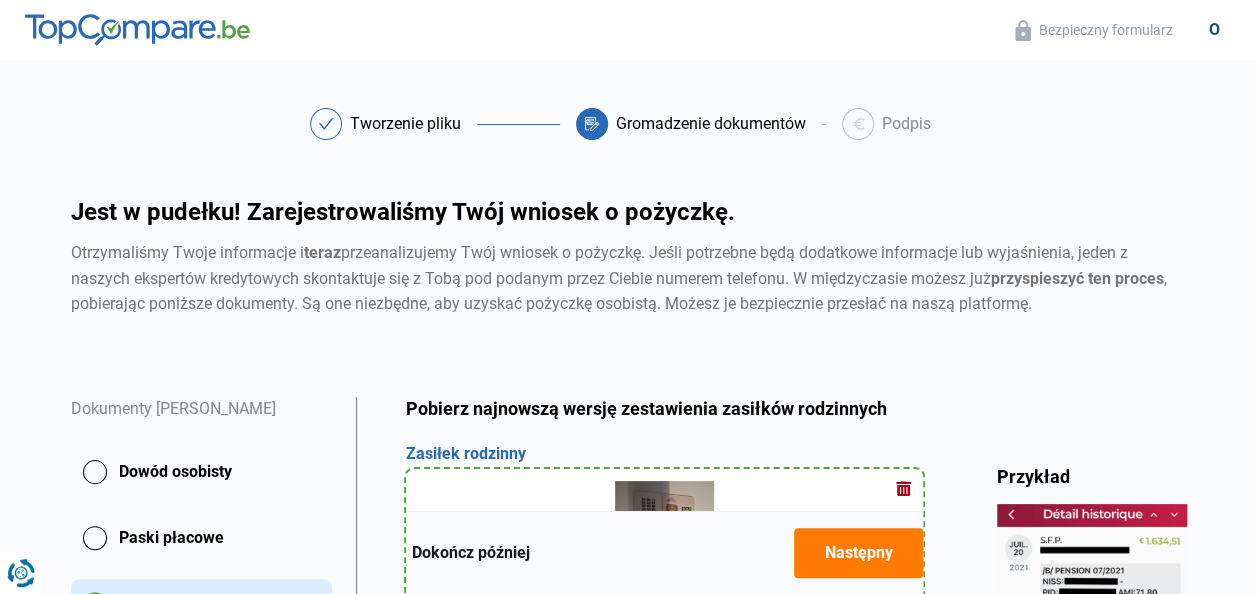 click on "Jest w pudełku! Zarejestrowaliśmy Twój wniosek o pożyczkę. Otrzymaliśmy Twoje informacje i  teraz  przeanalizujemy Twój wniosek o pożyczkę. Jeśli potrzebne będą dodatkowe informacje lub wyjaśnienia, jeden z naszych ekspertów kredytowych skontaktuje się z Tobą pod podanym przez Ciebie numerem telefonu. W międzyczasie możesz już  przyspieszyć ten proces , pobierając poniższe dokumenty. Są one niezbędne, aby uzyskać pożyczkę osobistą. Możesz je bezpiecznie przesłać na naszą platformę." at bounding box center [629, 298] 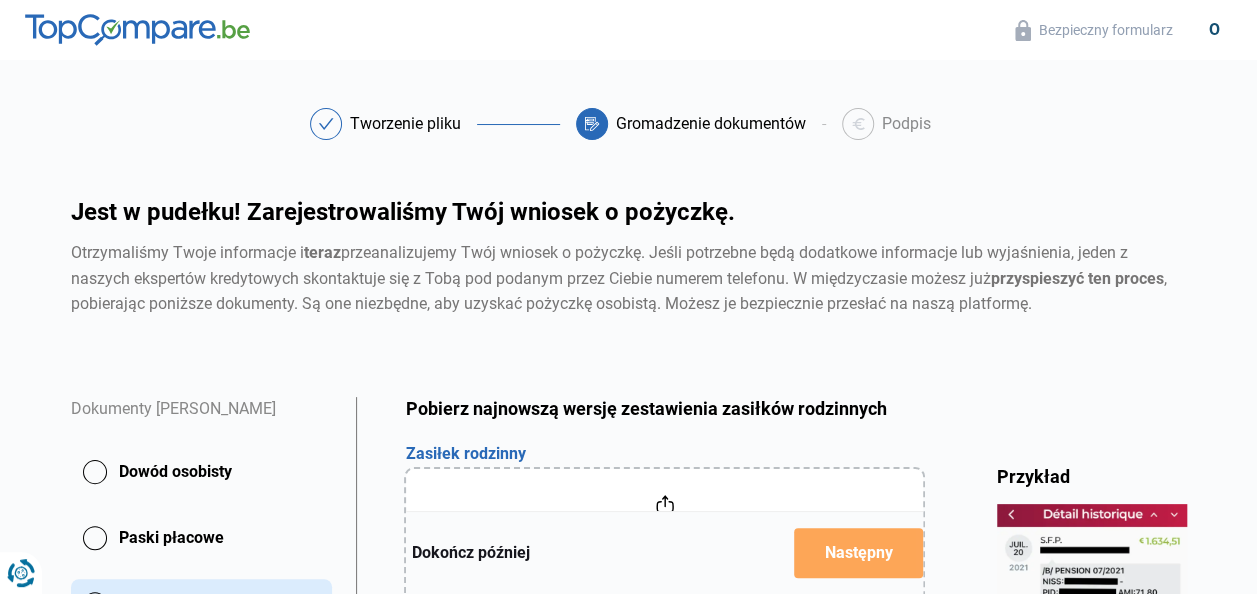 click 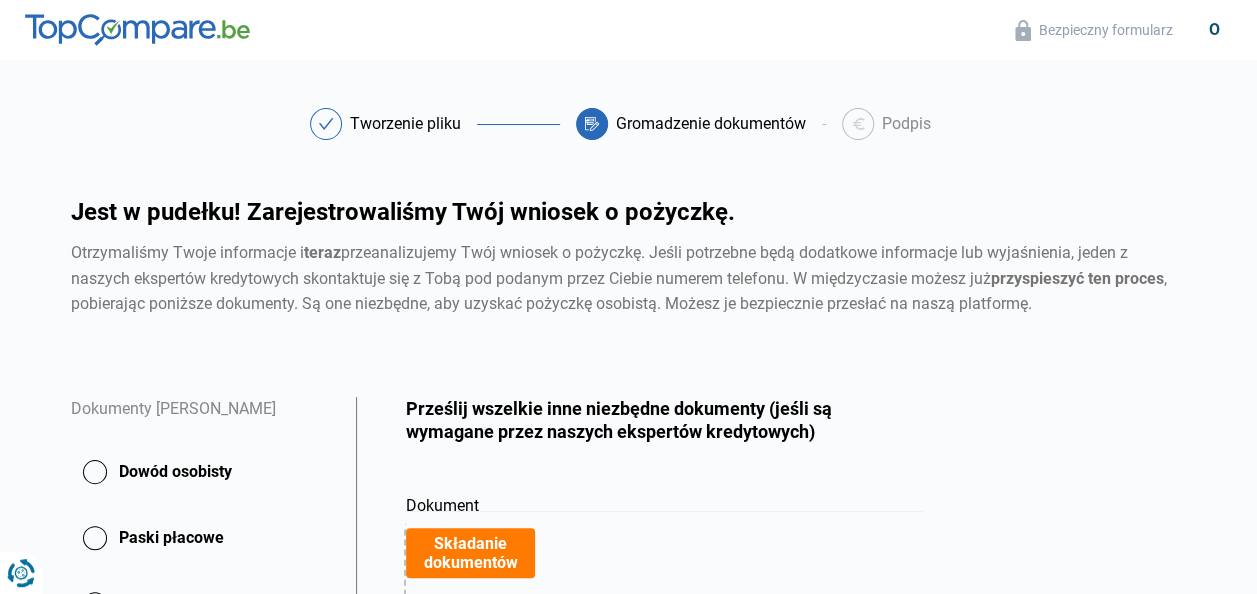 click on "Składanie dokumentów" at bounding box center (470, 553) 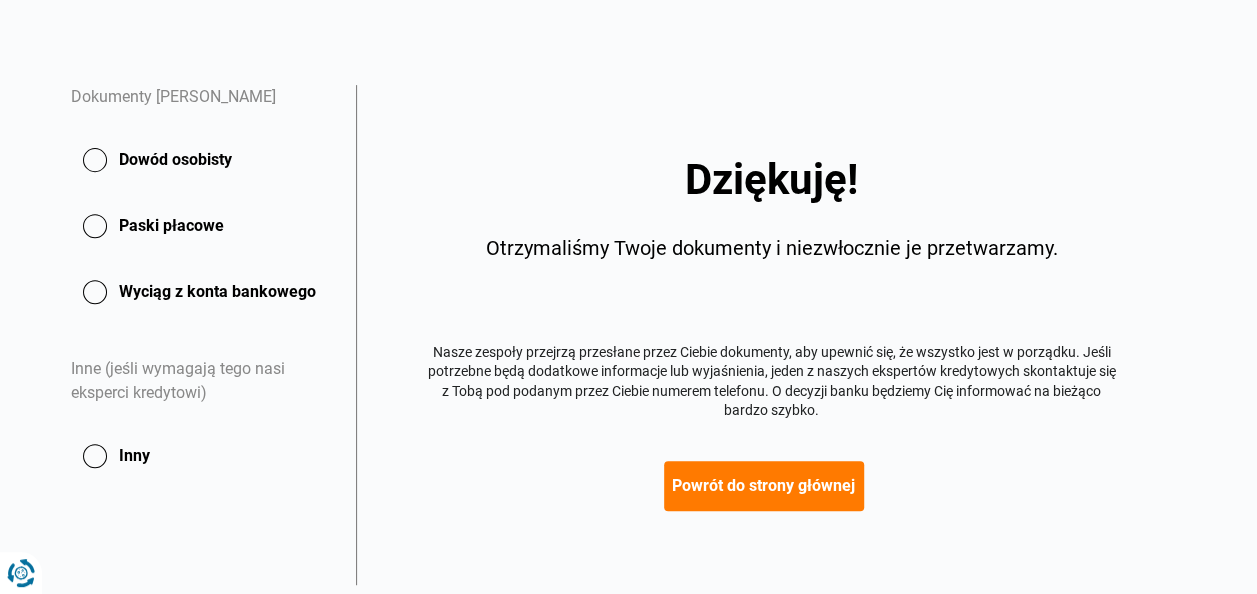 scroll, scrollTop: 370, scrollLeft: 0, axis: vertical 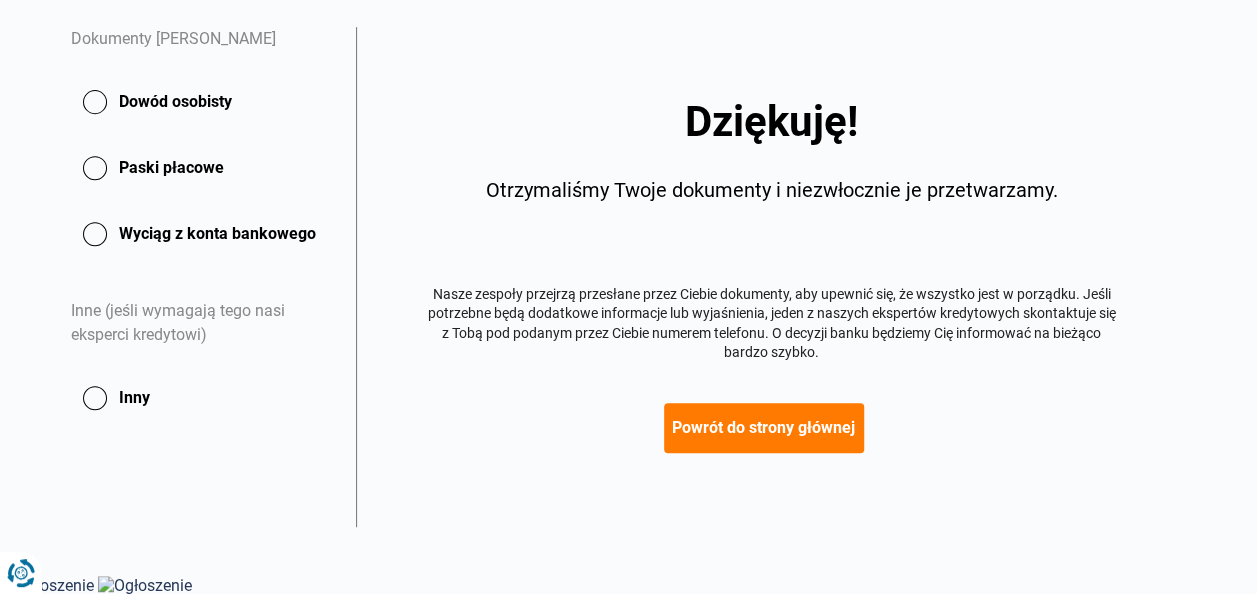 click on "Powrót do strony głównej" at bounding box center (764, 428) 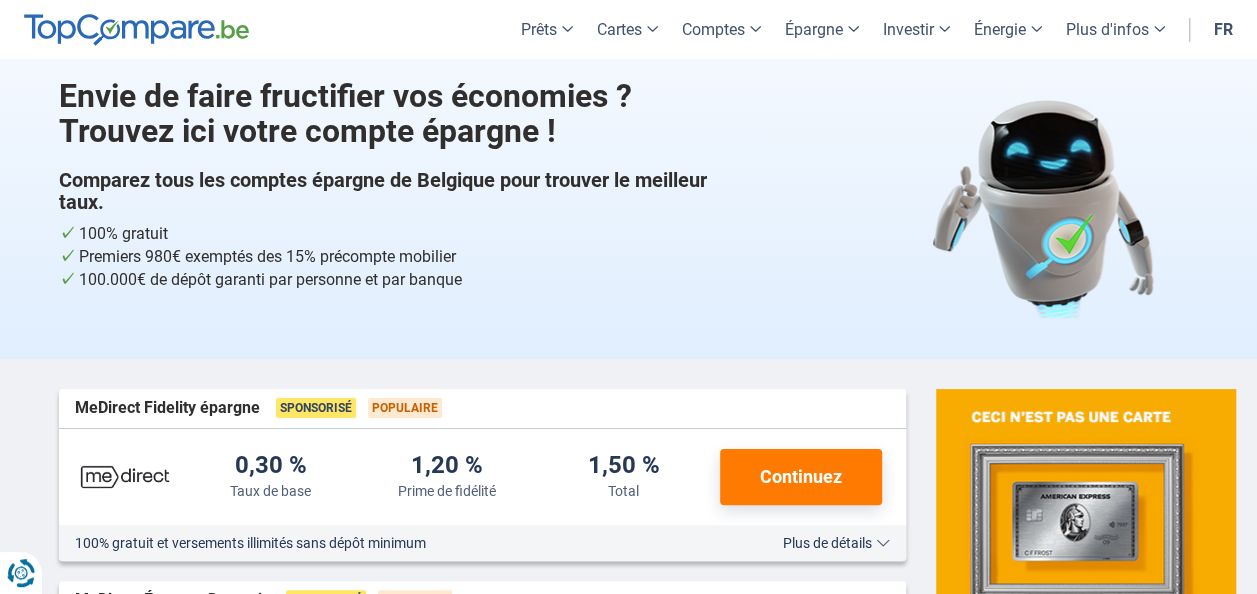scroll, scrollTop: 0, scrollLeft: 0, axis: both 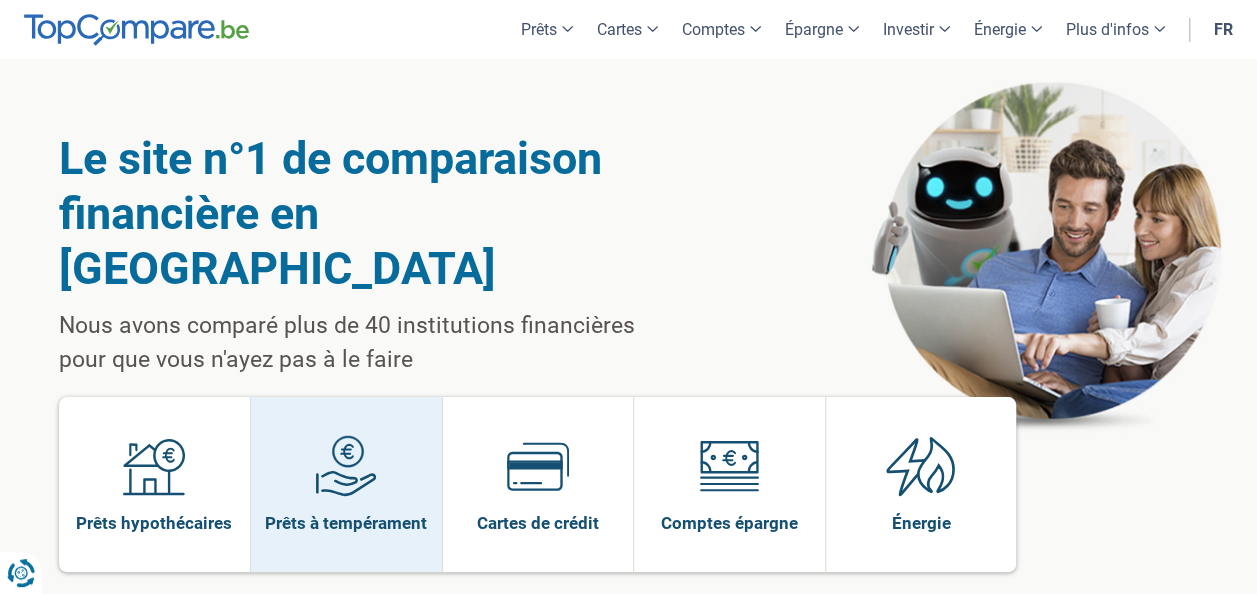 click on "Prêts à tempérament" at bounding box center [346, 523] 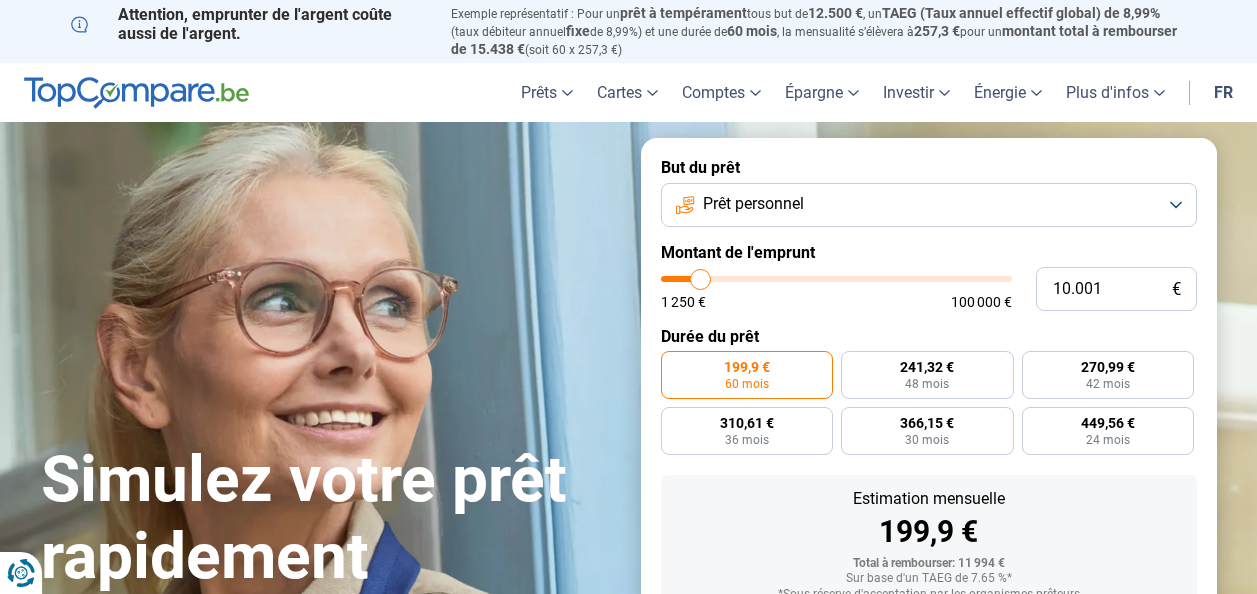 scroll, scrollTop: 0, scrollLeft: 0, axis: both 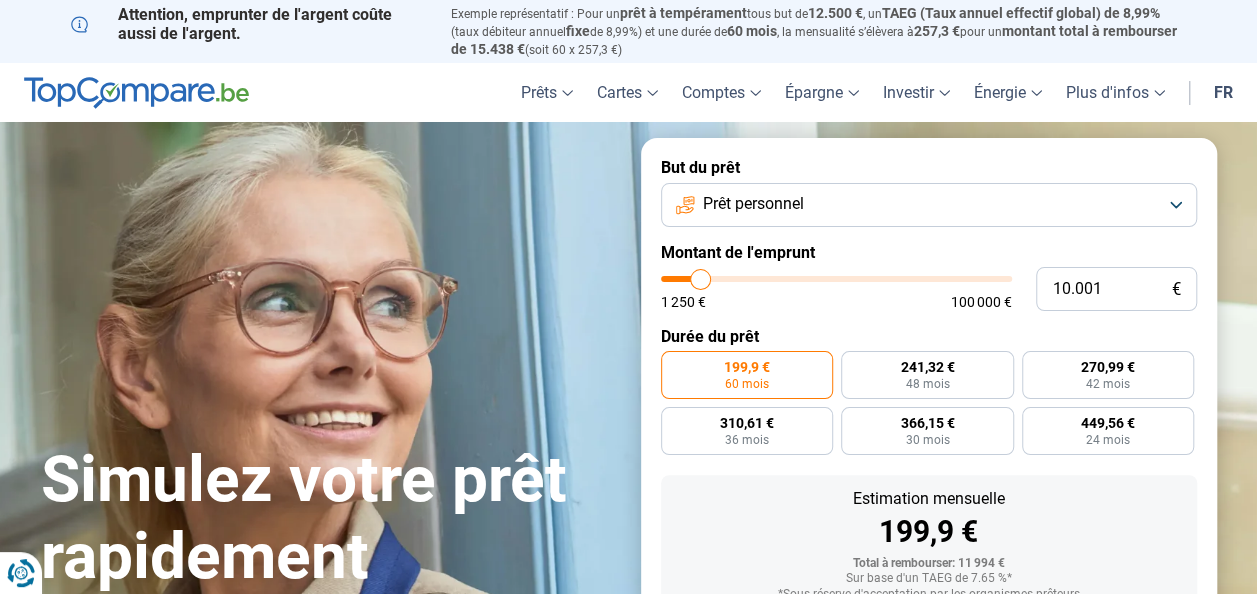 type on "9.000" 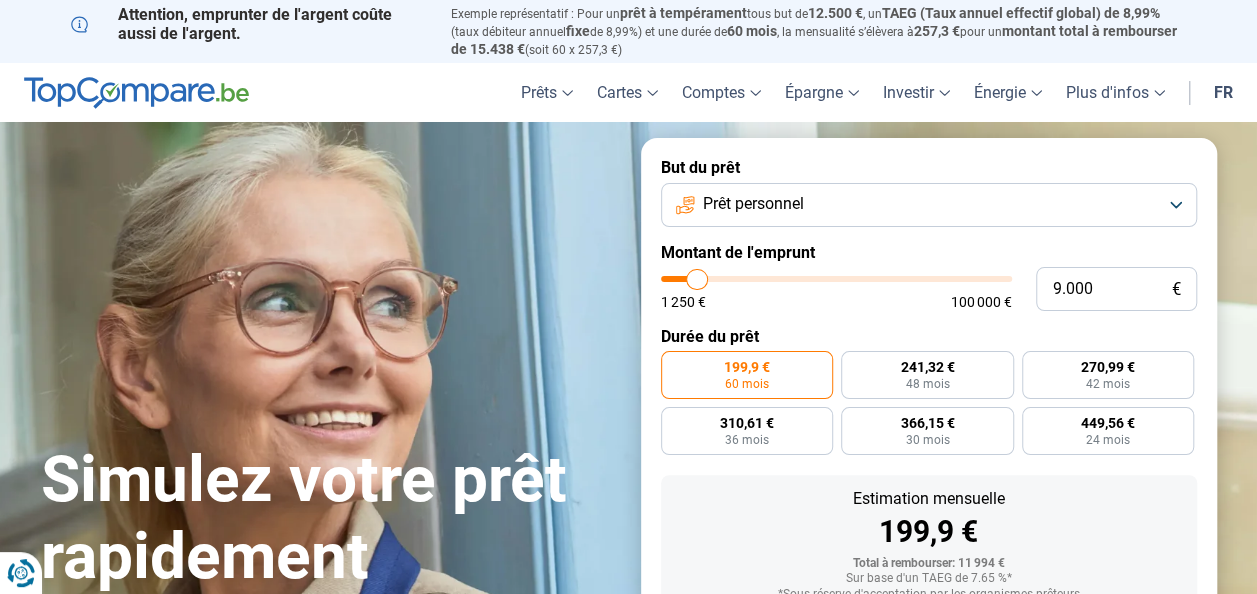 type on "8.750" 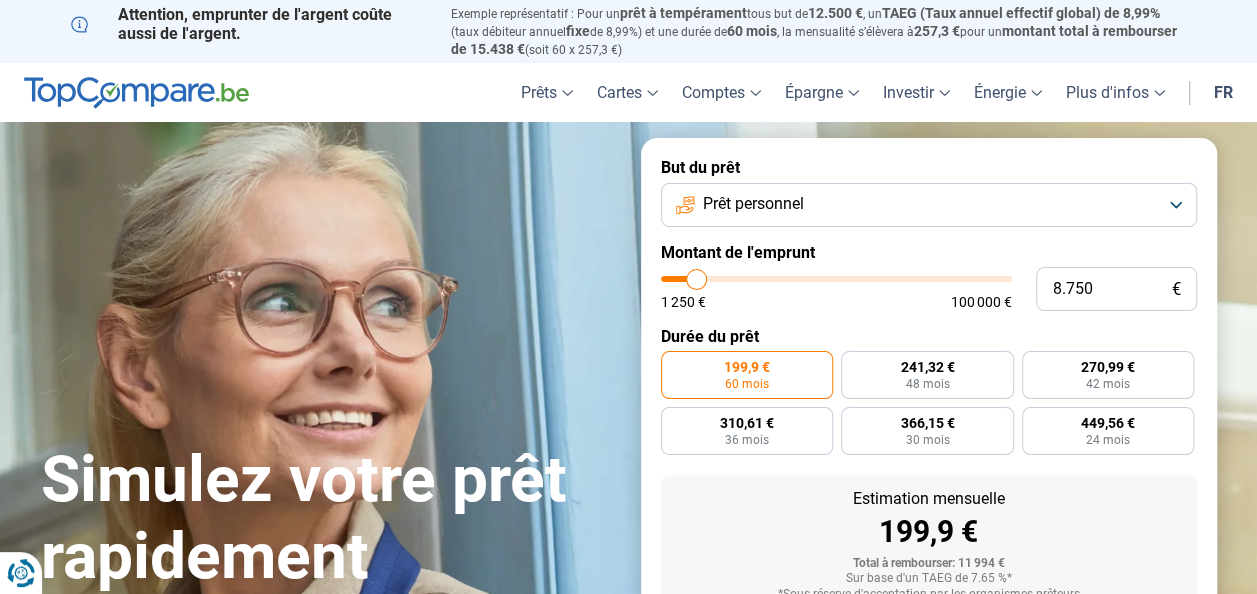 type on "8.500" 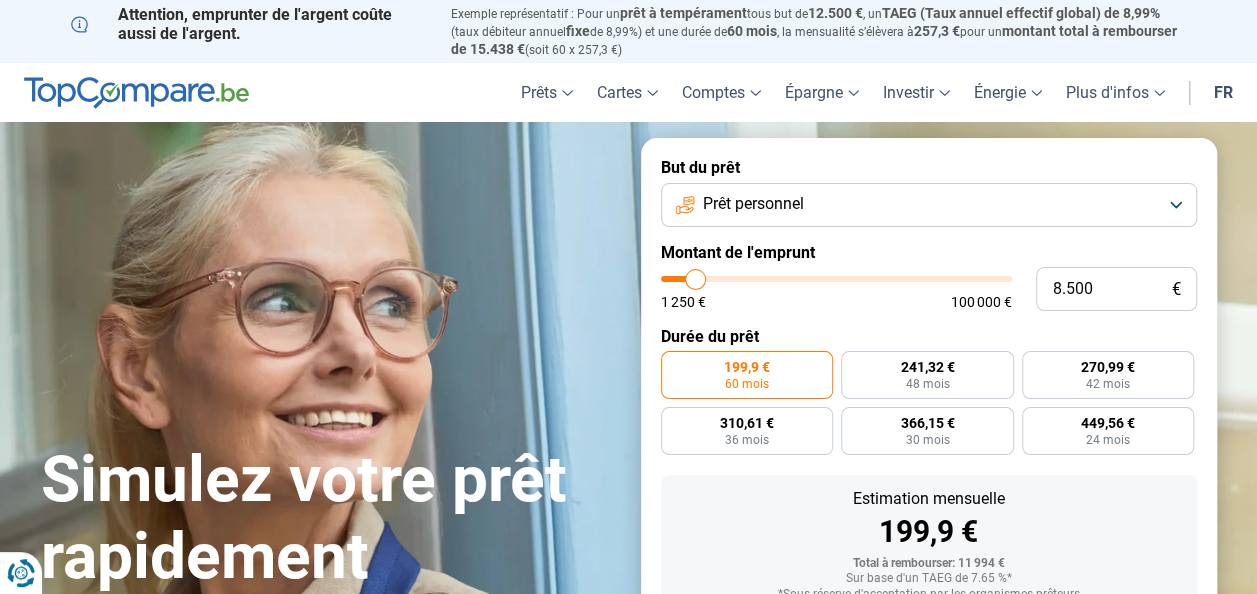 type on "8.250" 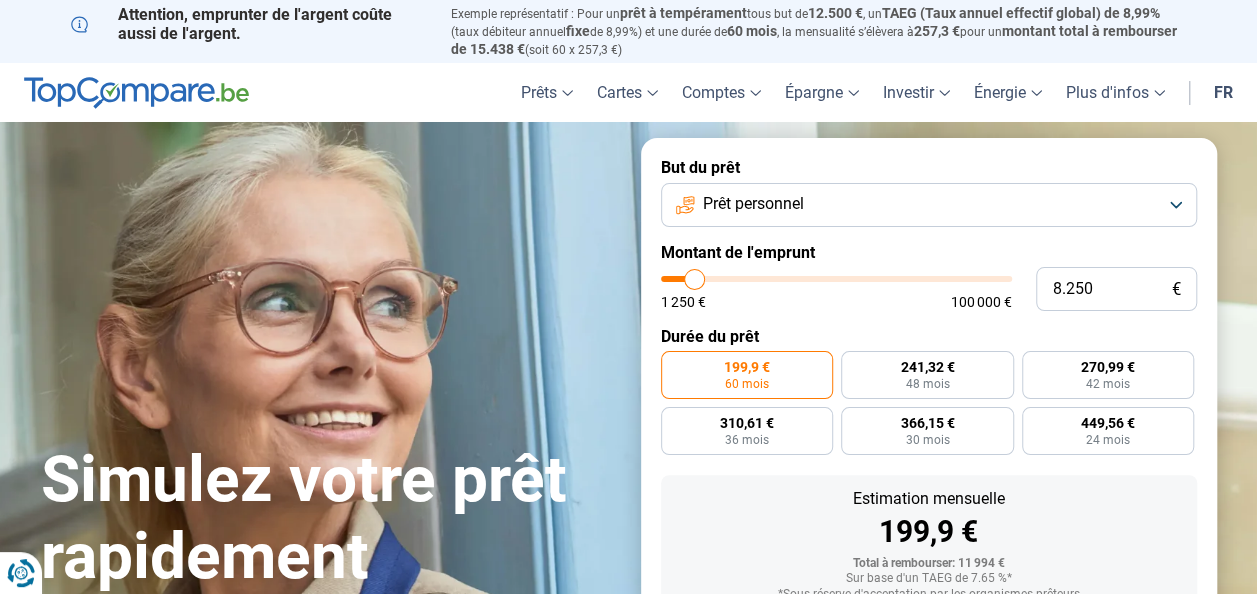 type on "7.750" 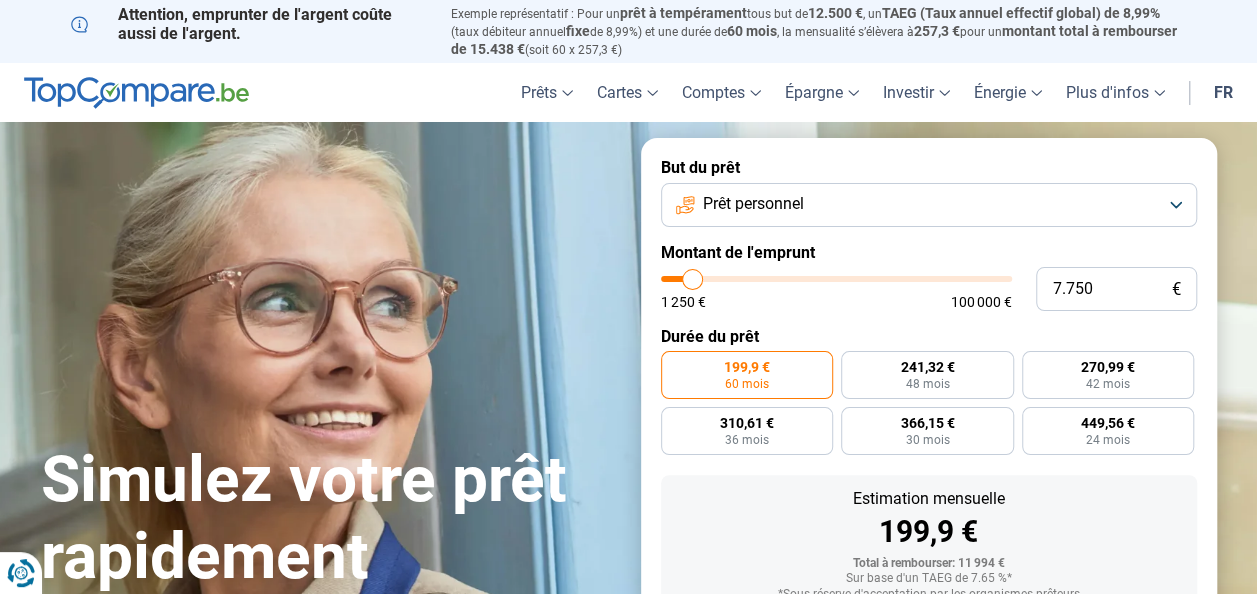 type on "7.500" 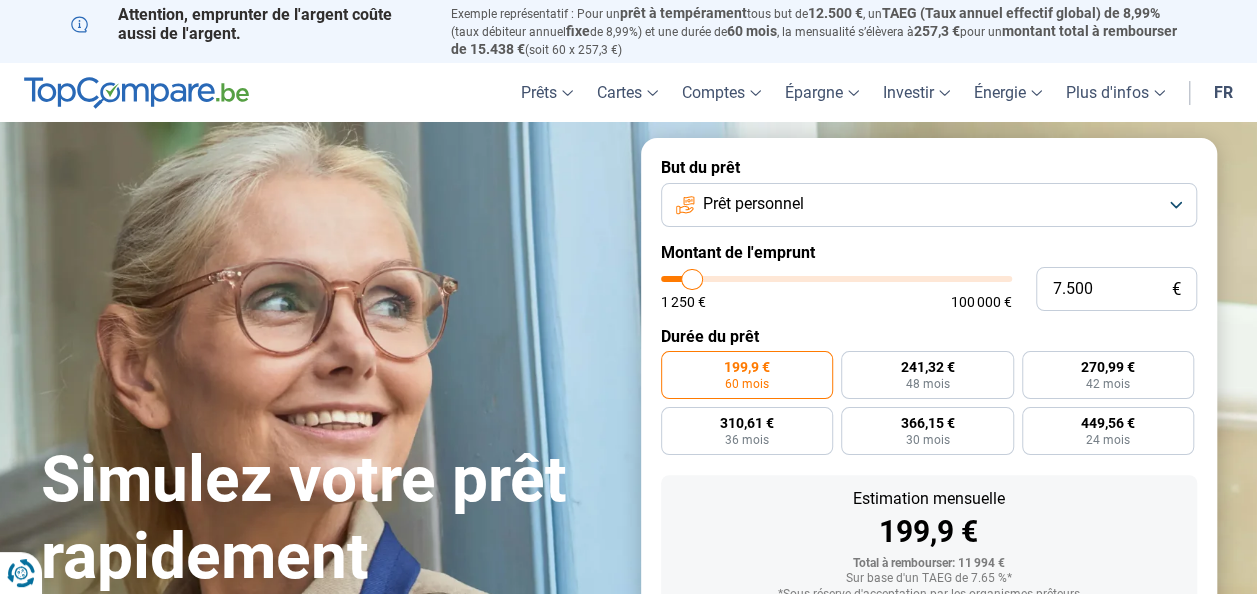 type on "7.250" 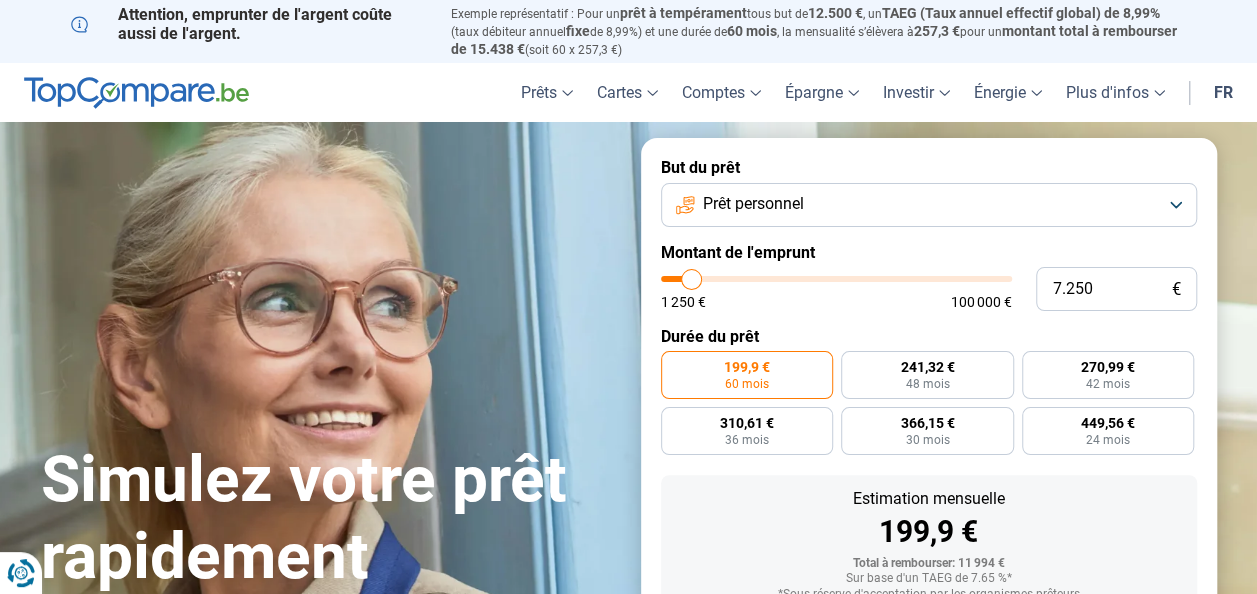 type on "7.000" 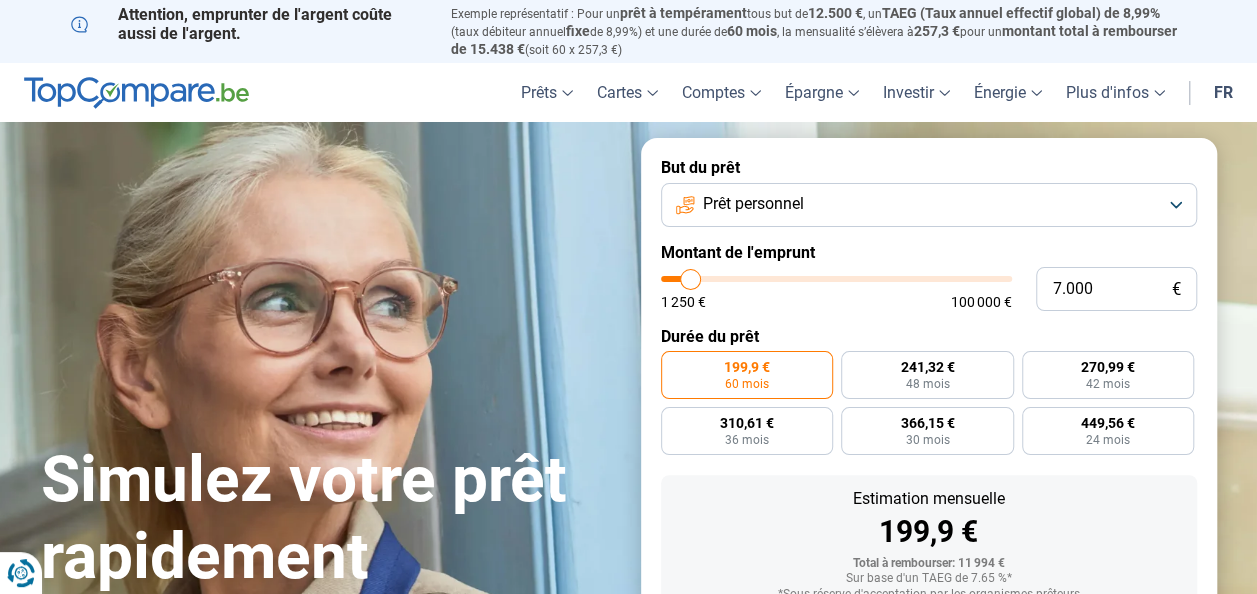 type on "6.750" 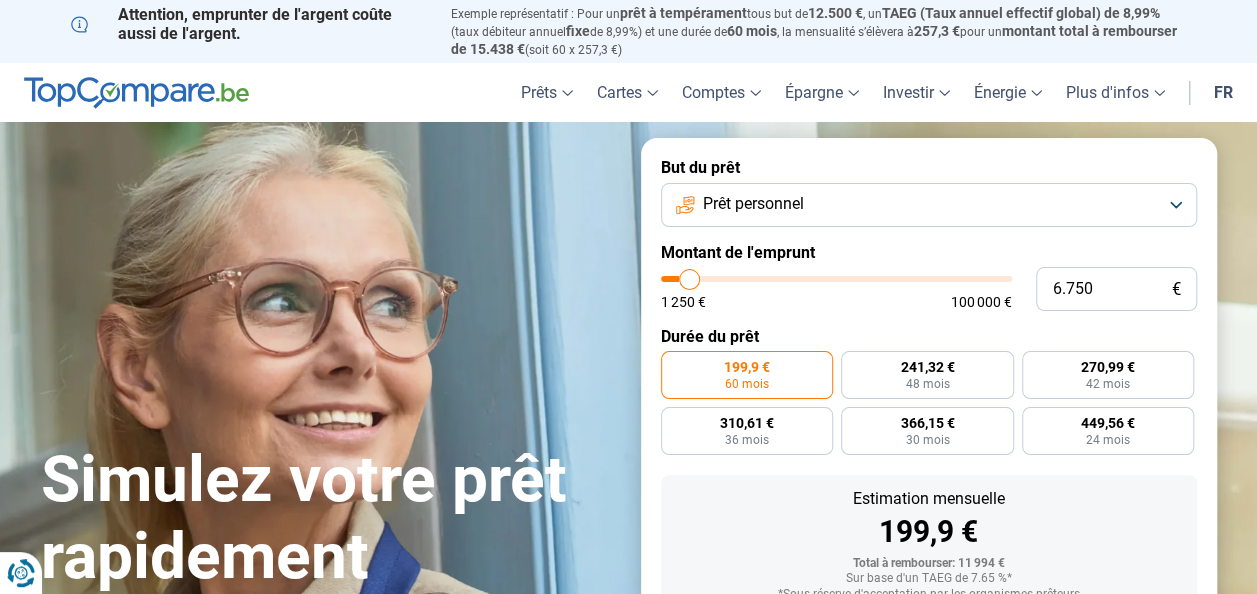type on "6.250" 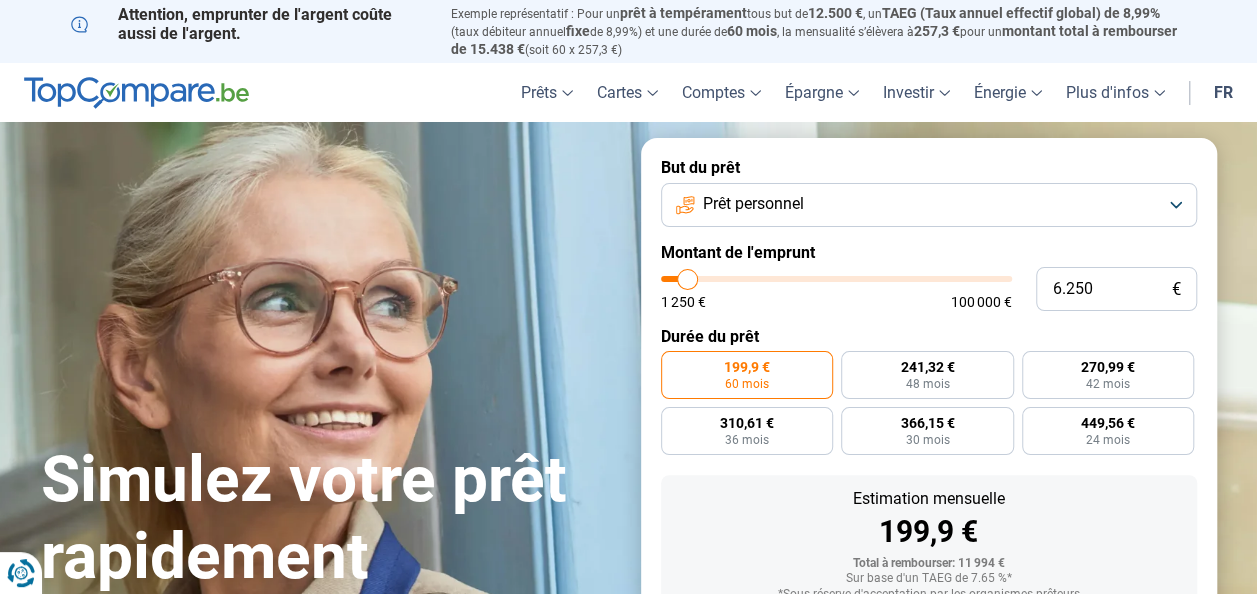 type on "6.000" 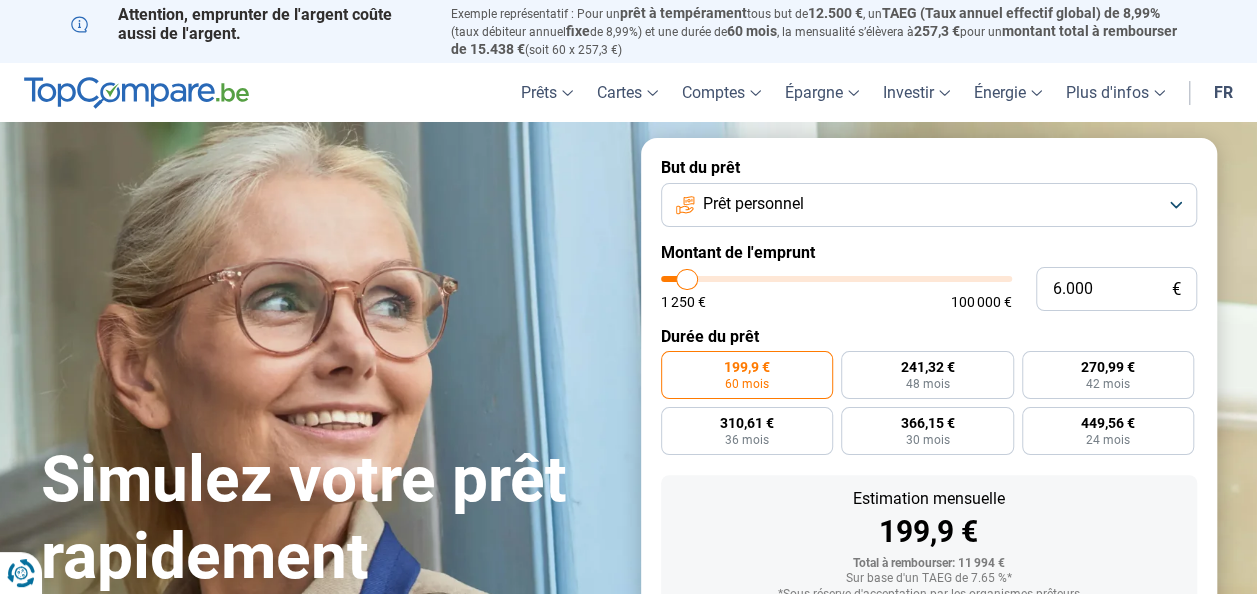 type on "5.750" 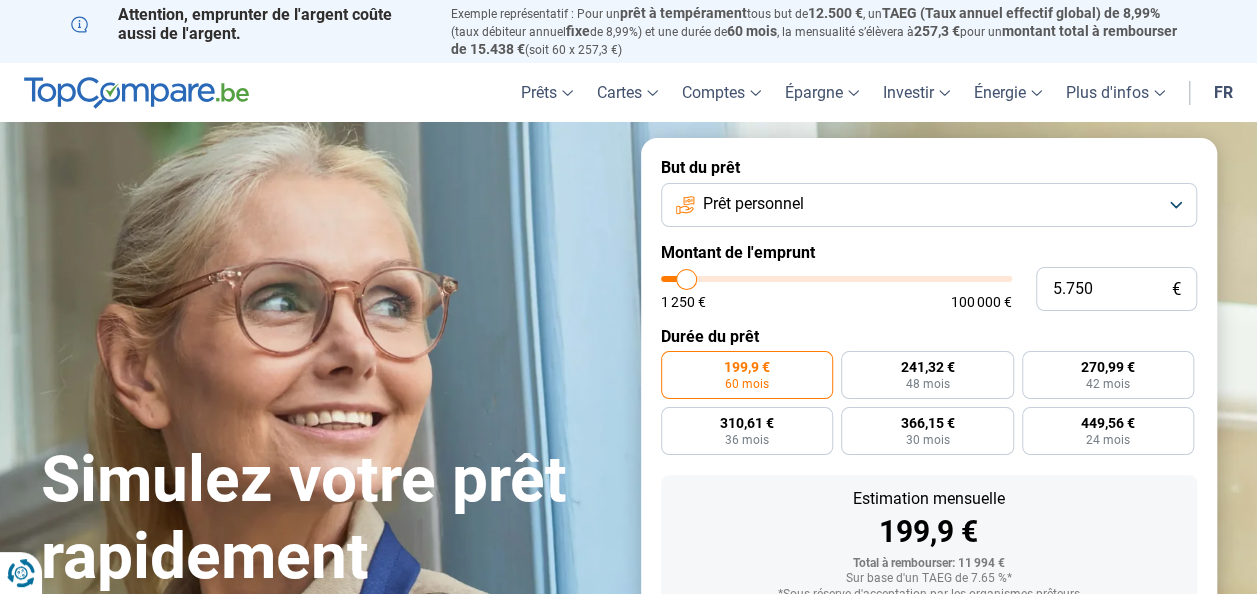 type on "5.500" 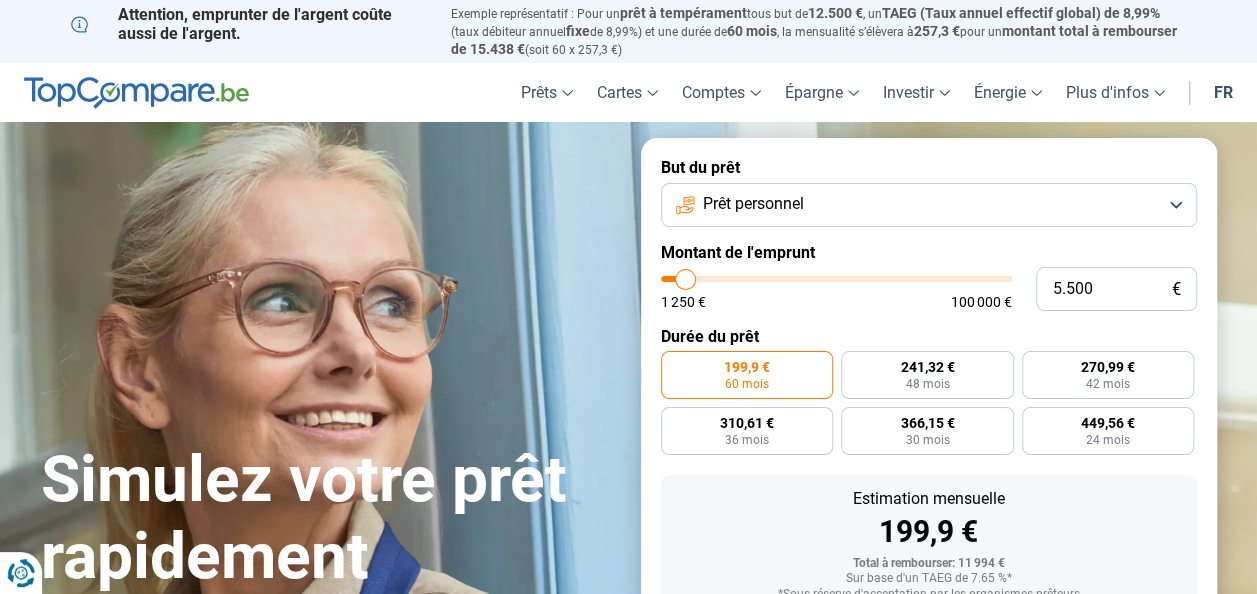 type on "5.250" 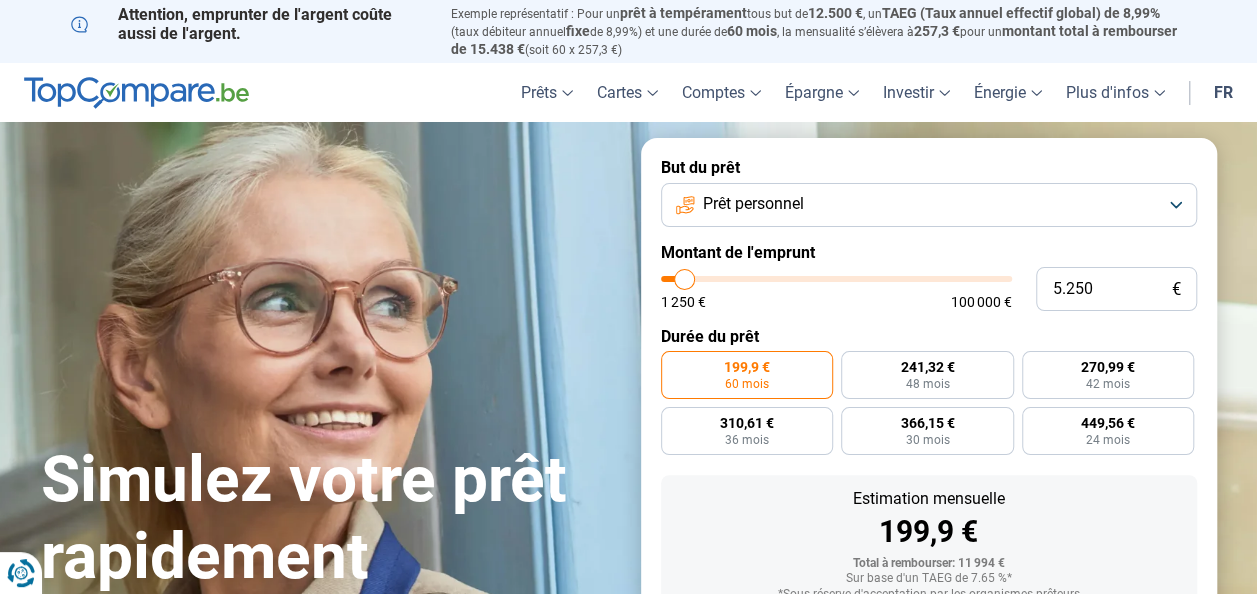 type on "5.000" 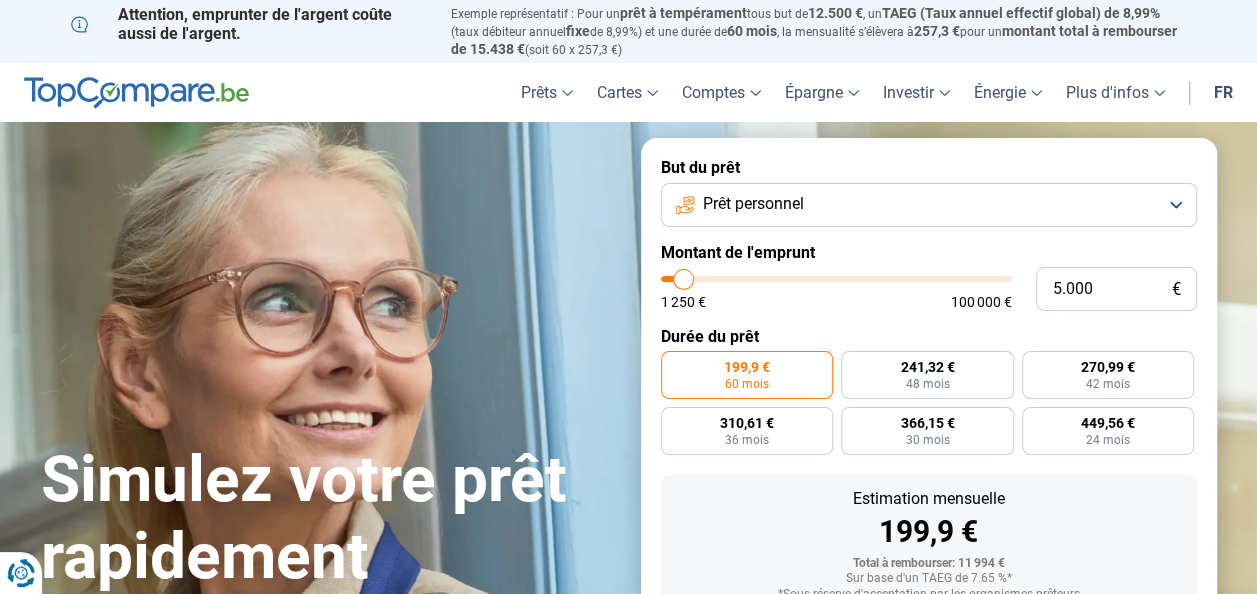 type on "4.750" 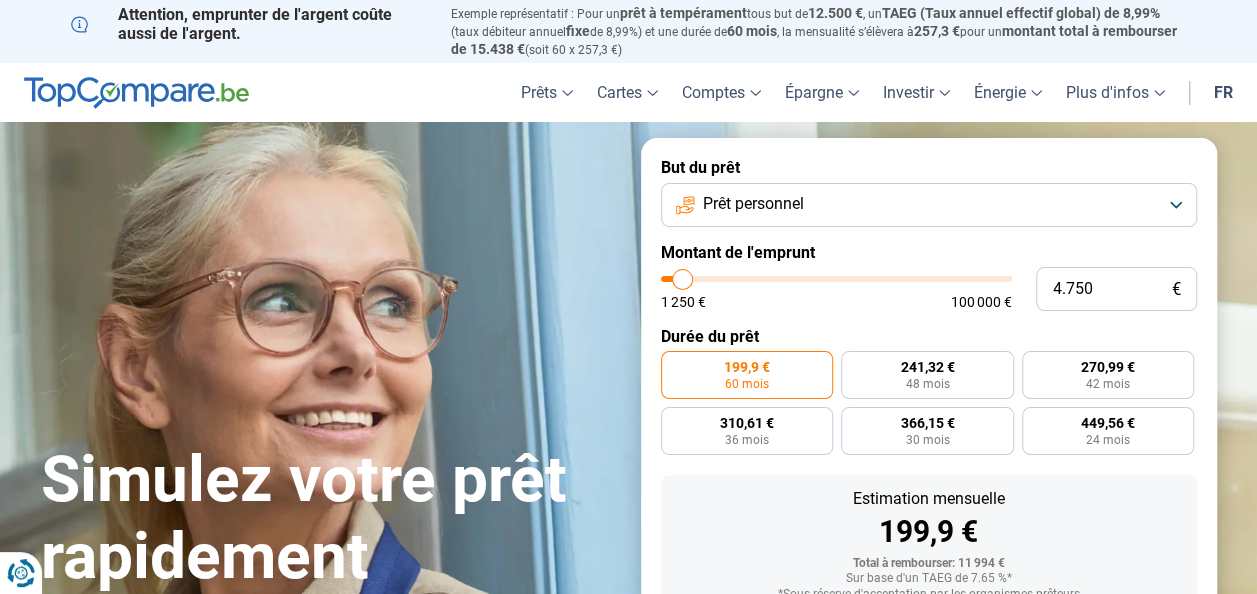 type on "4.500" 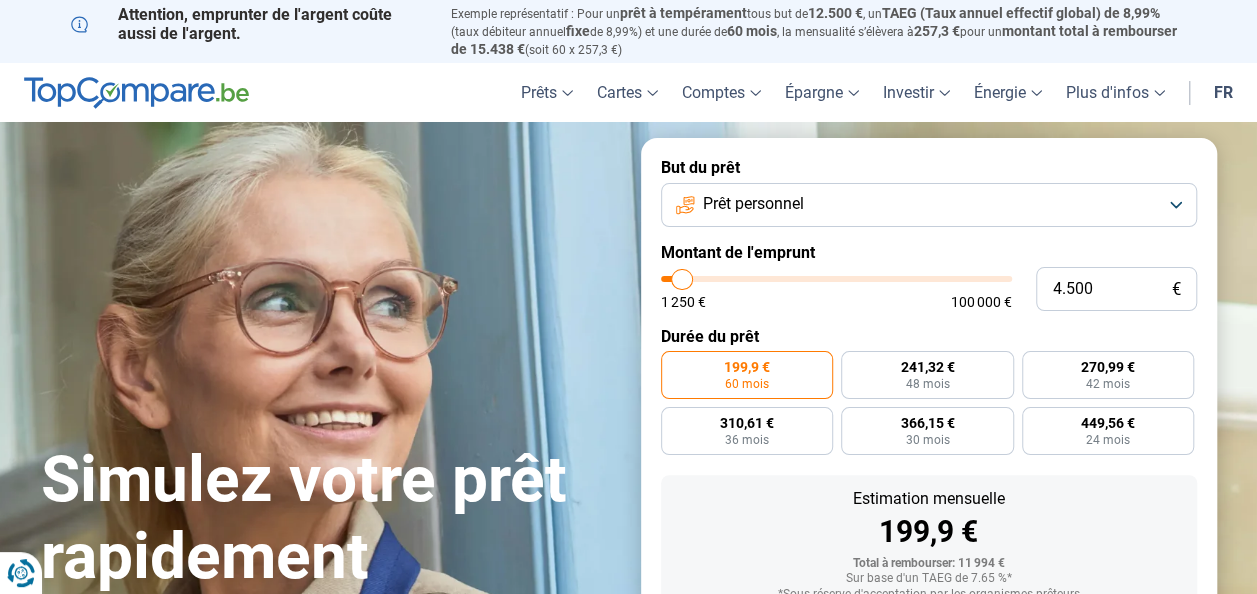 type on "4.250" 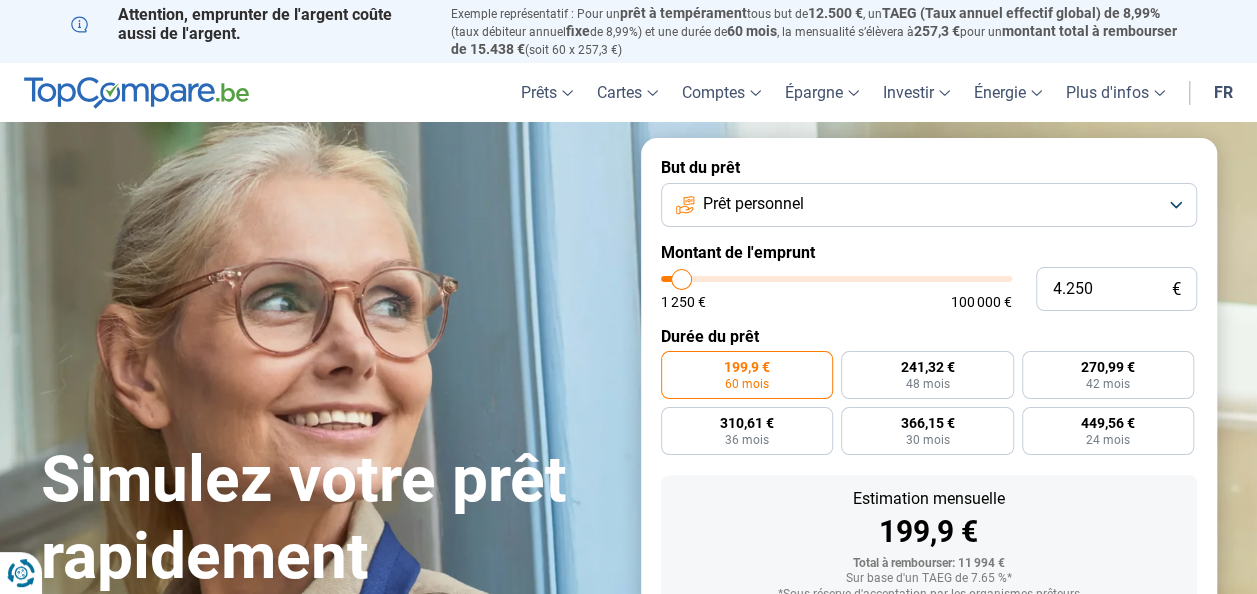 type on "4.000" 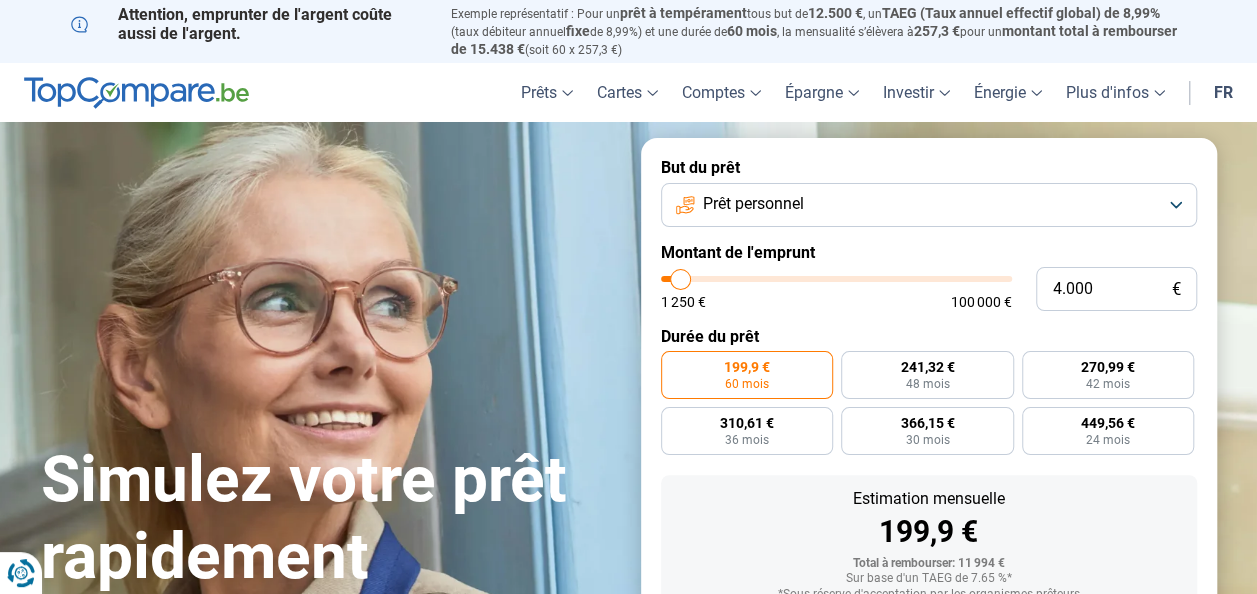 type on "3.750" 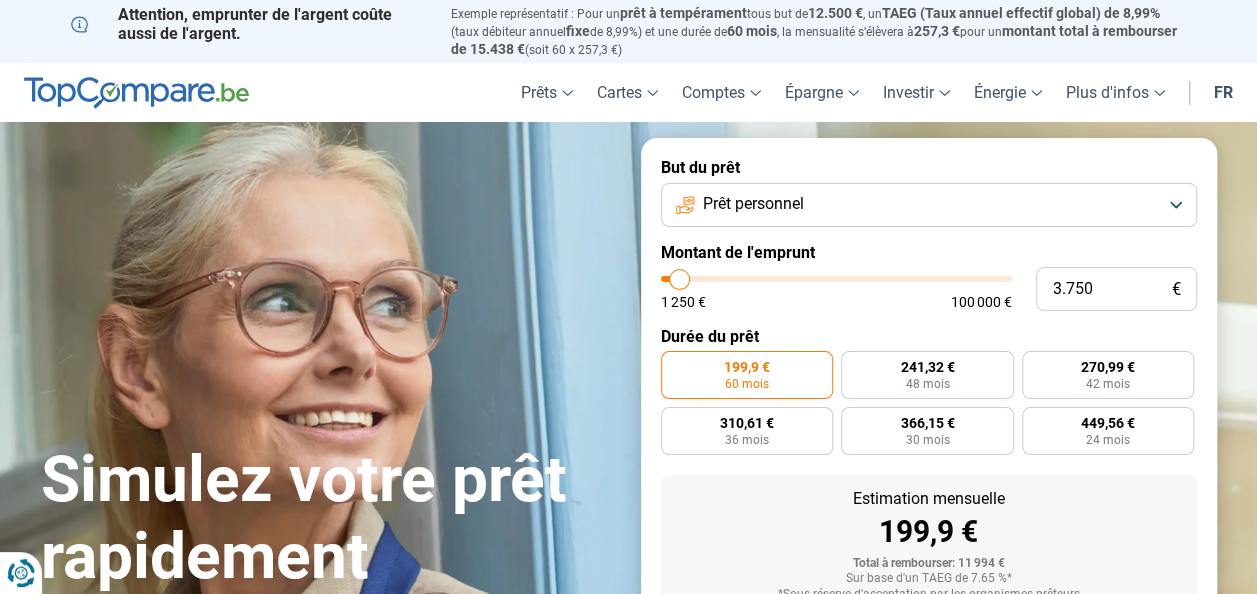 type on "3.500" 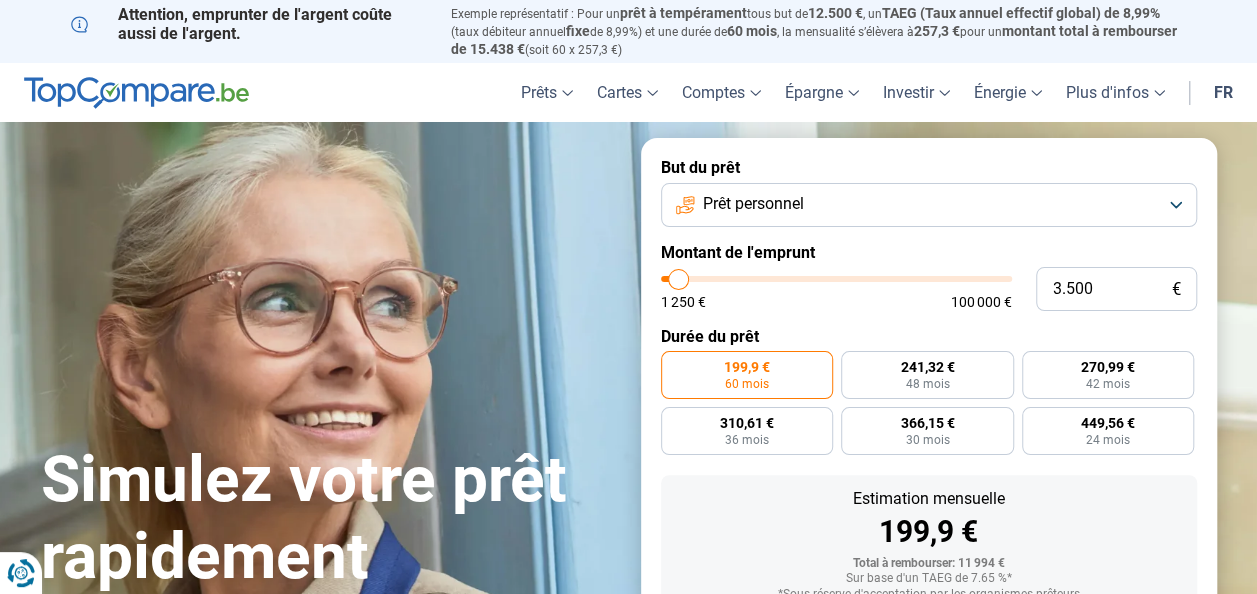type on "3.250" 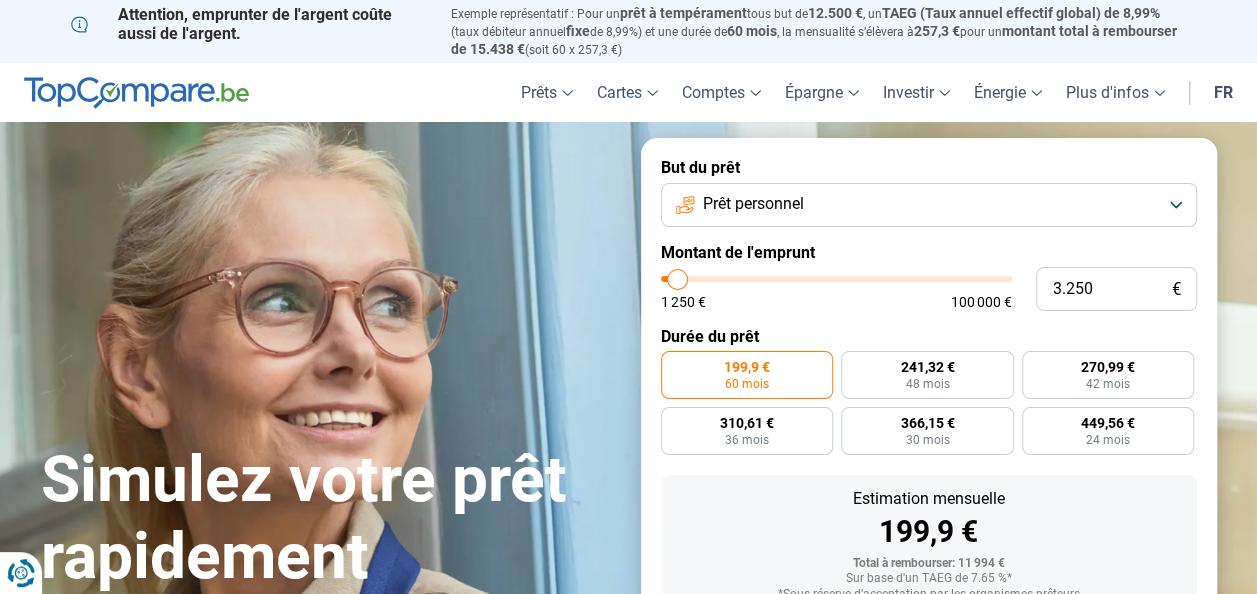 type on "3.000" 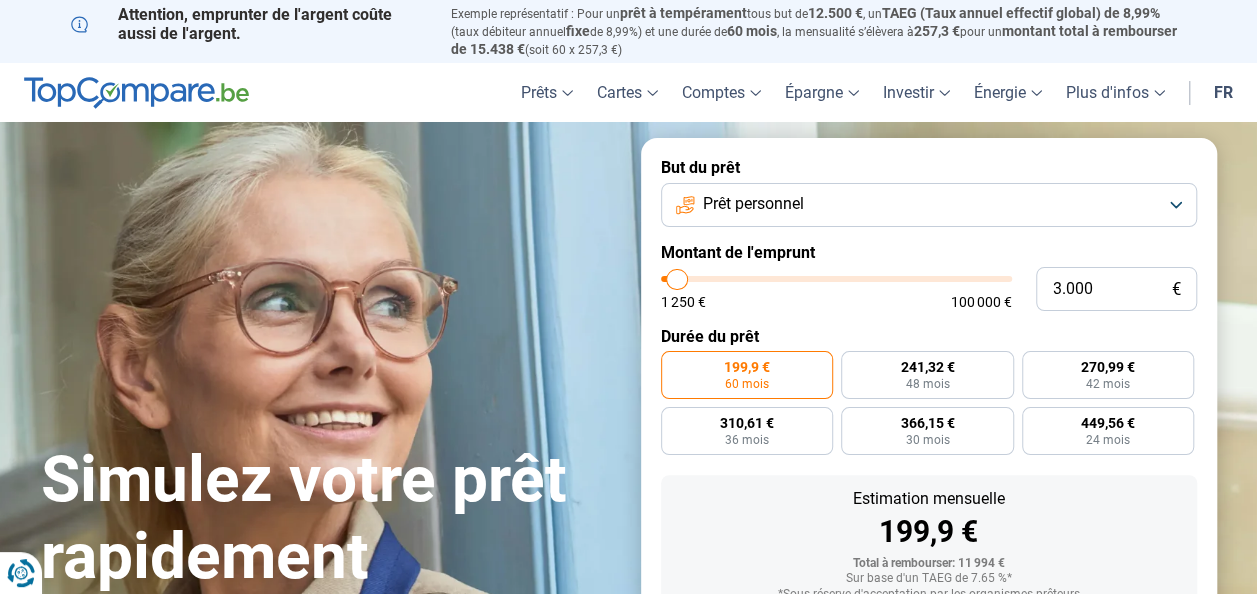 type on "2.750" 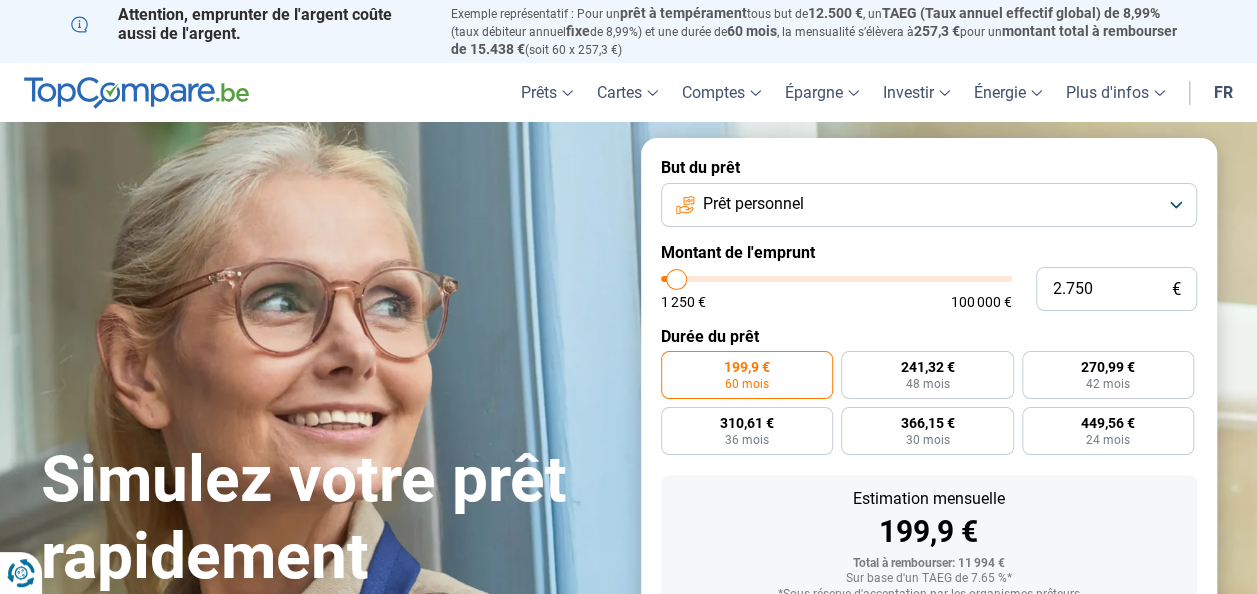 type on "2.500" 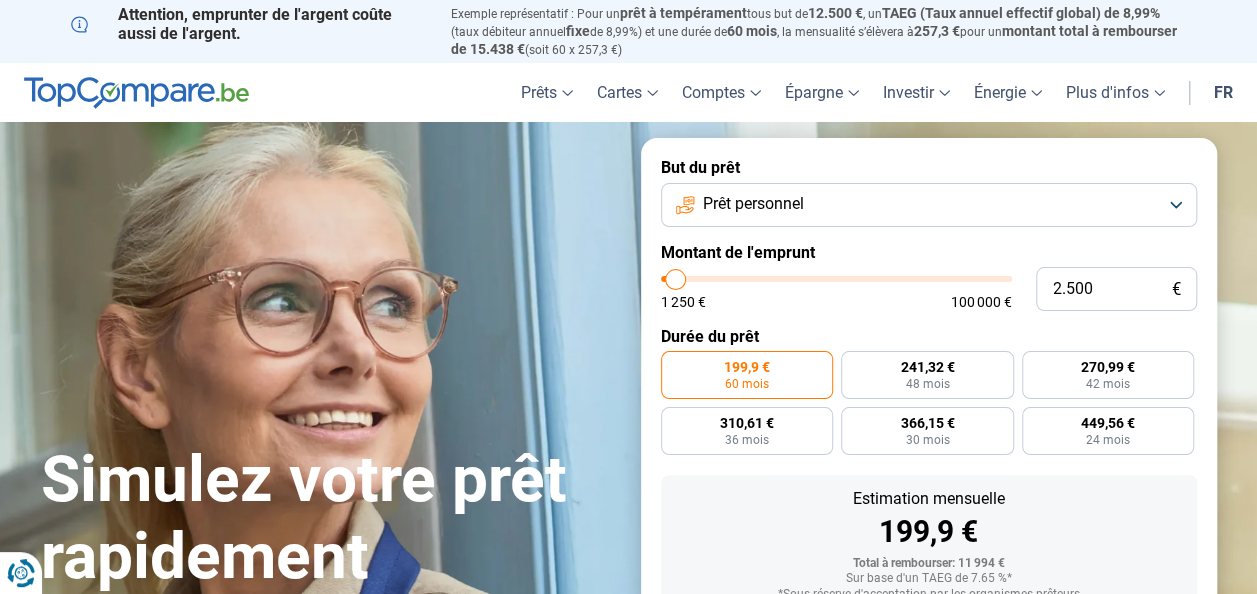 type on "2.250" 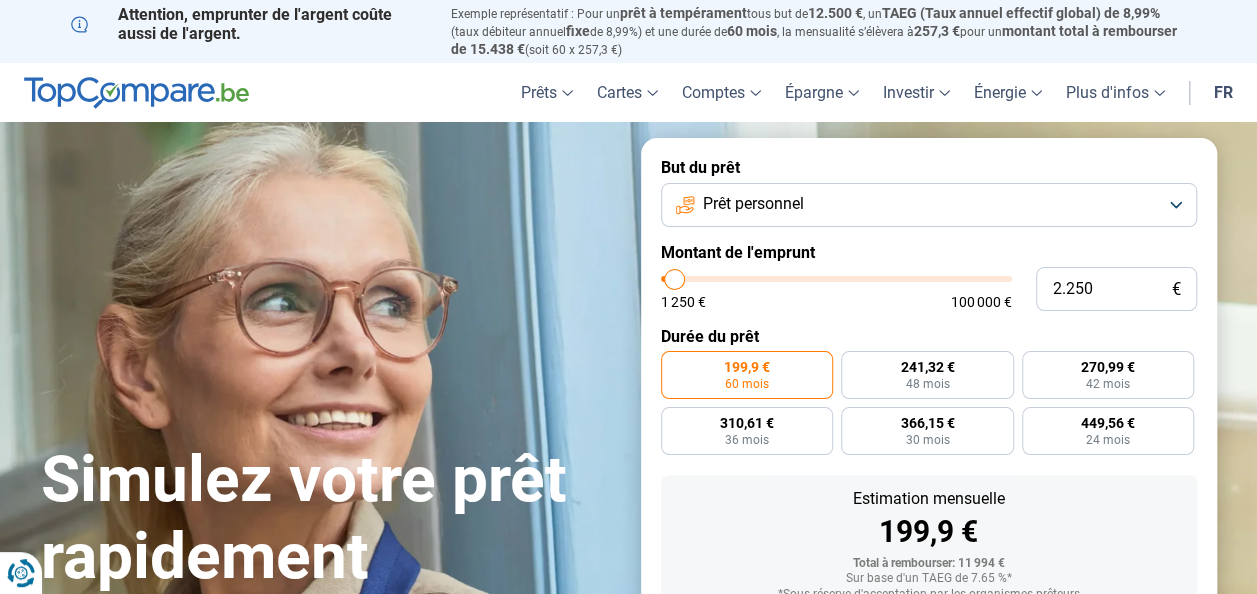 type on "2.000" 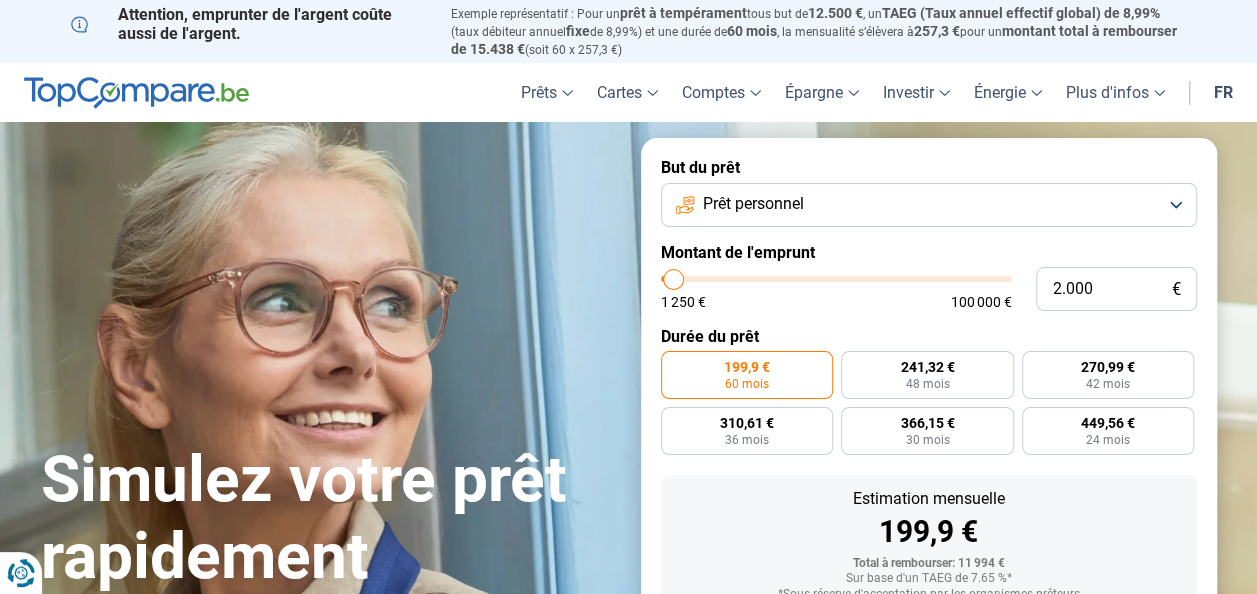 type on "1.750" 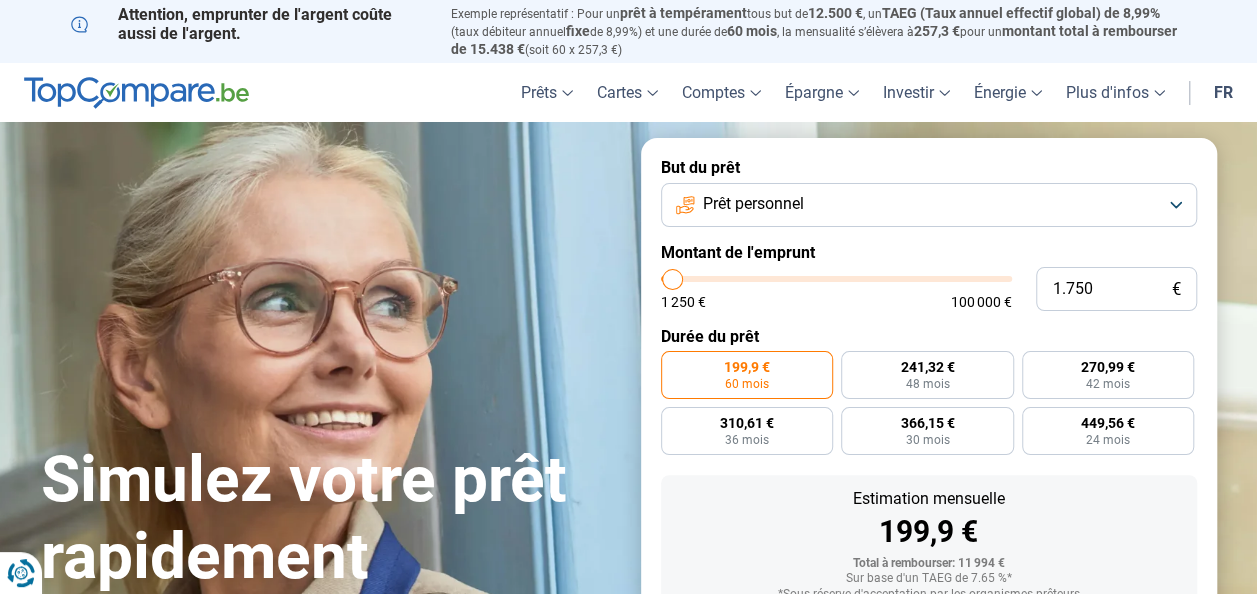type on "1.500" 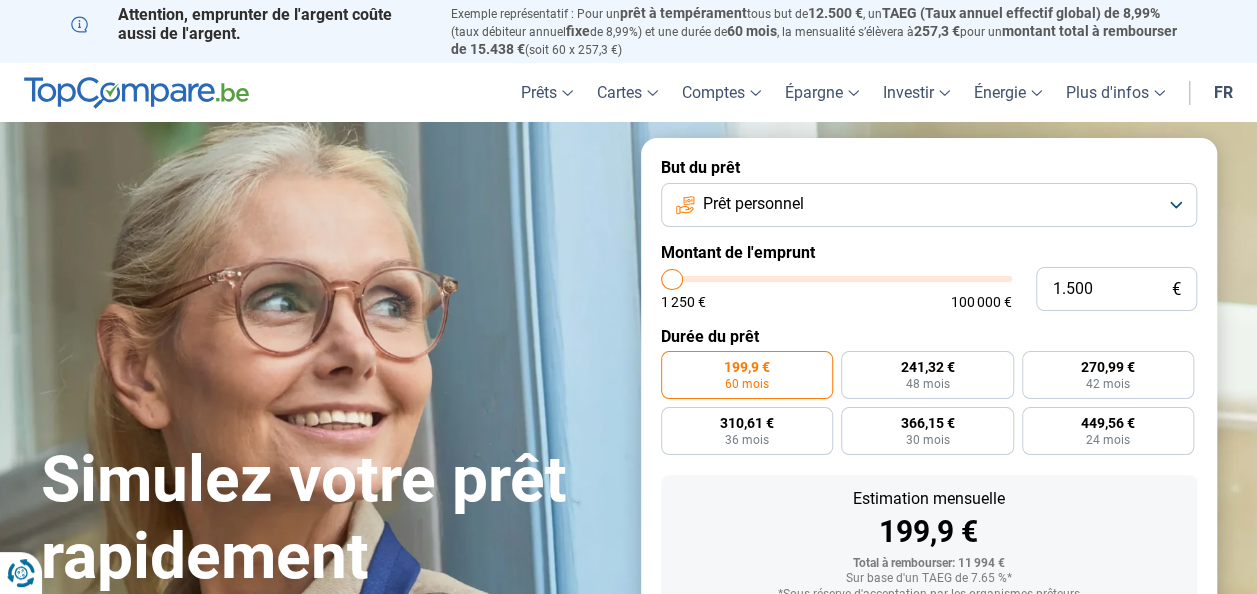 type on "1.250" 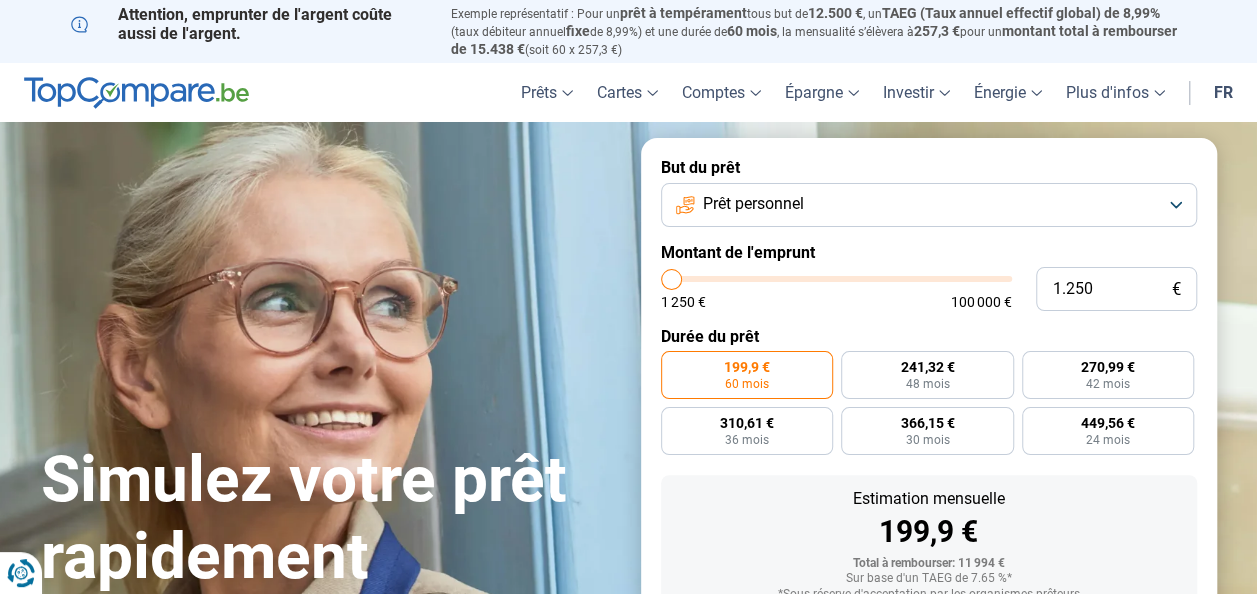 type on "1.750" 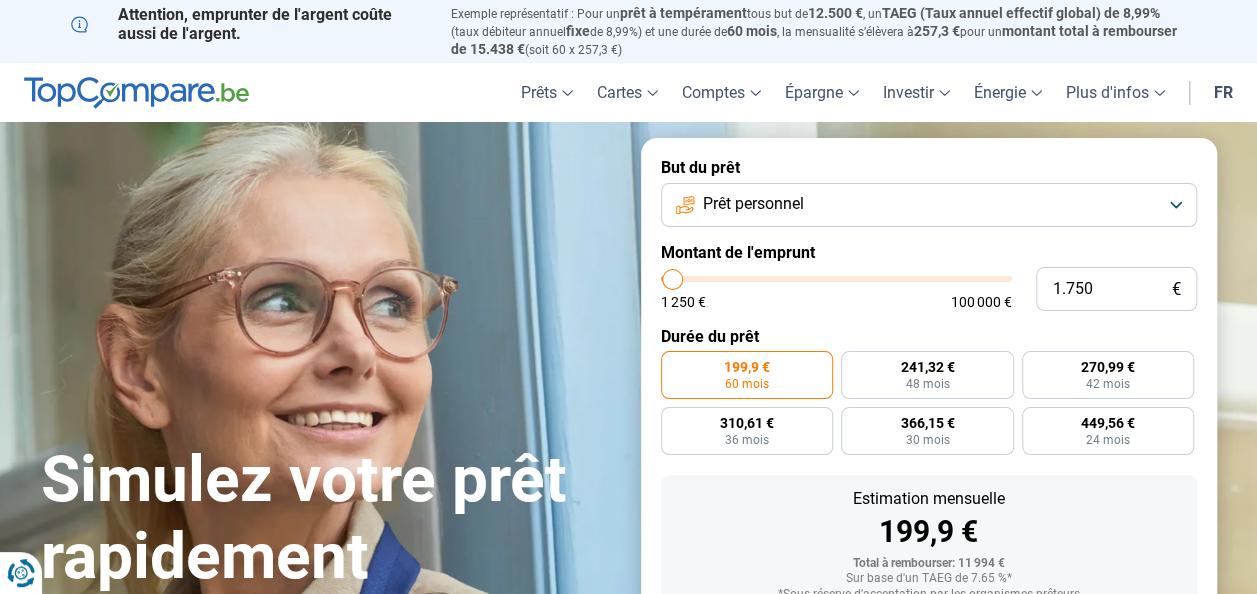type on "2.250" 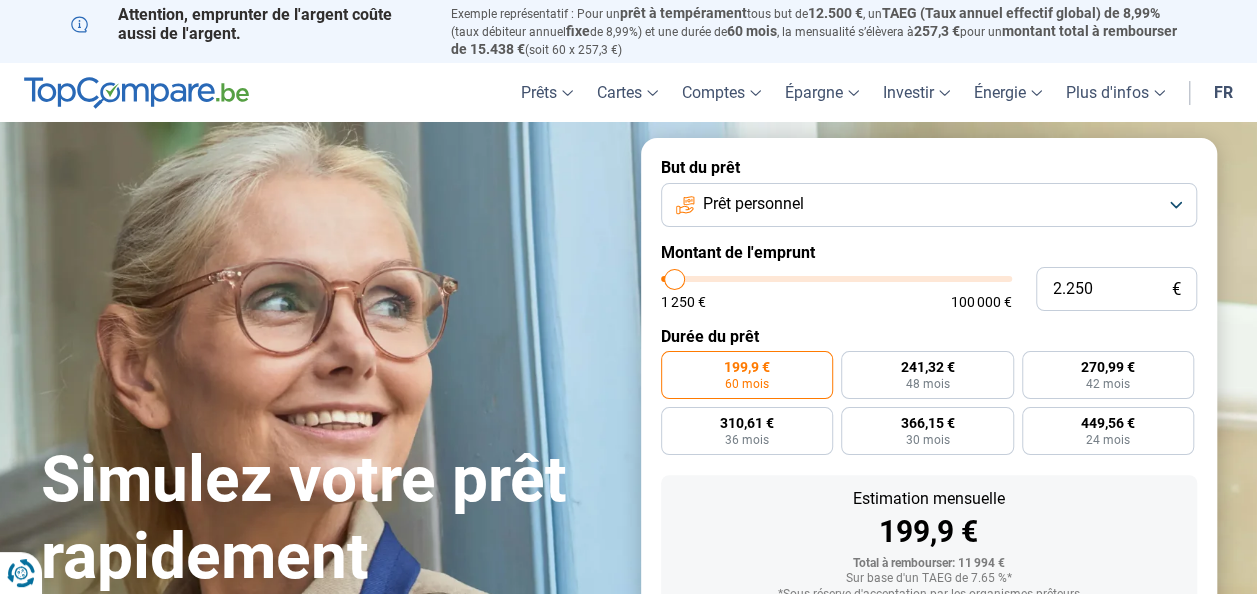 type on "2.500" 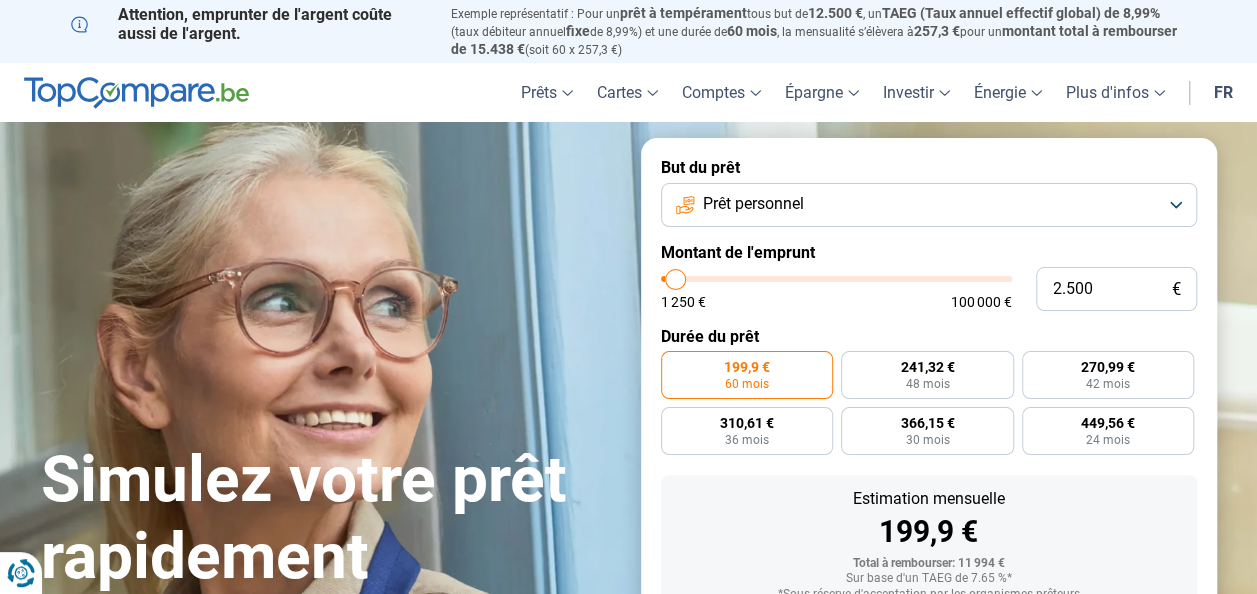 type on "2.750" 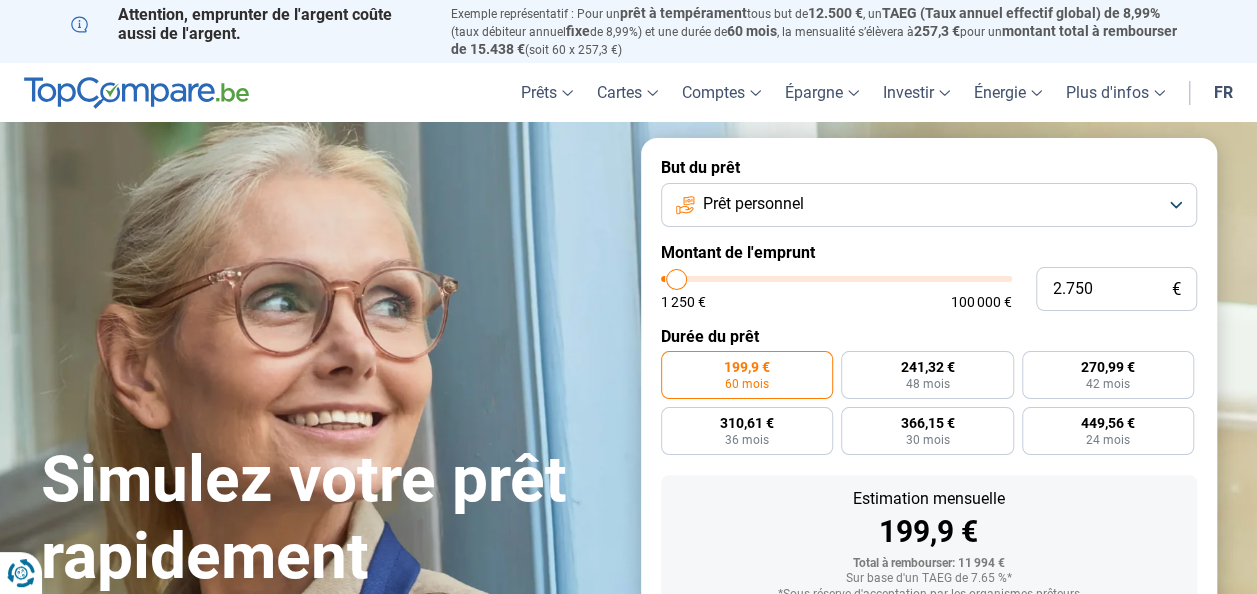 type on "3.000" 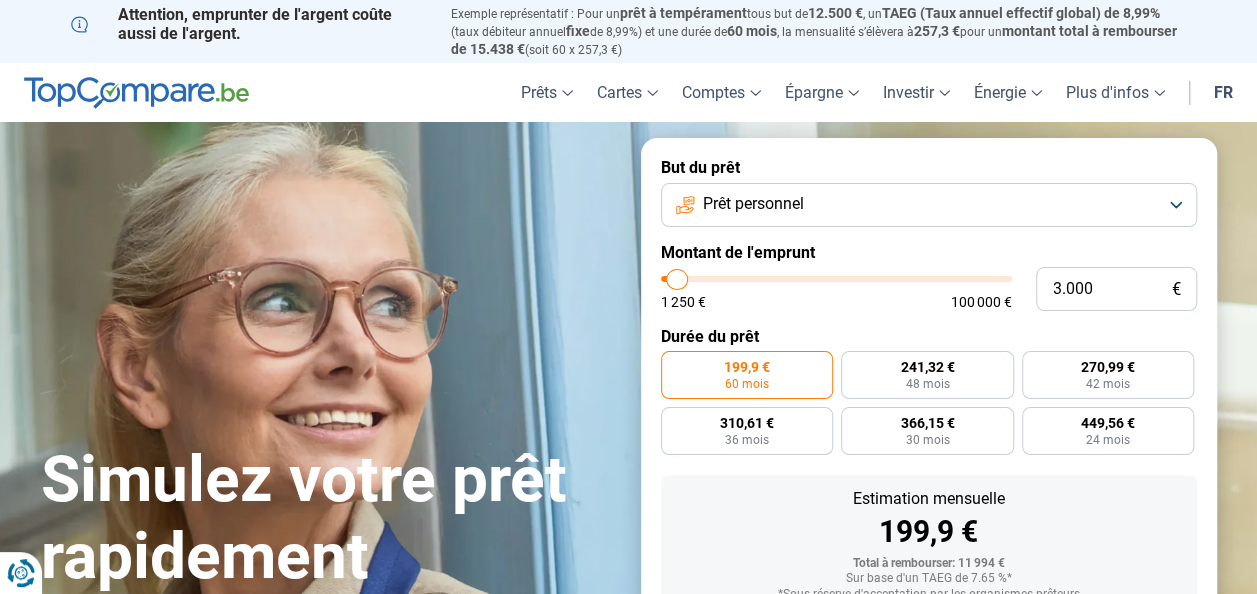 type on "3.250" 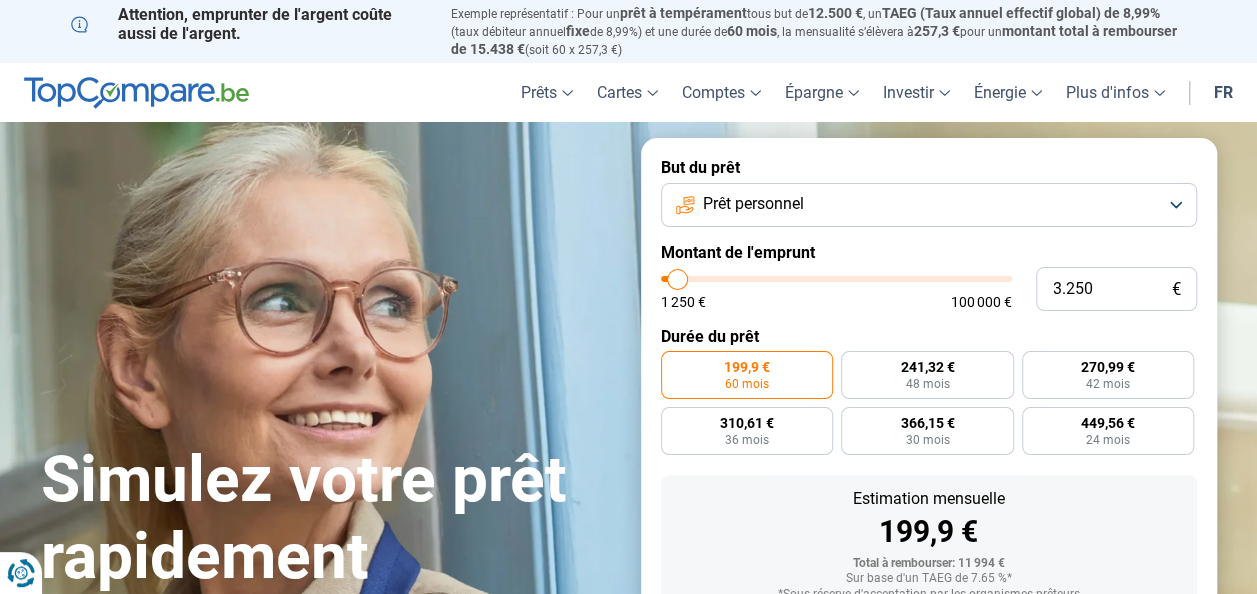 type on "3.500" 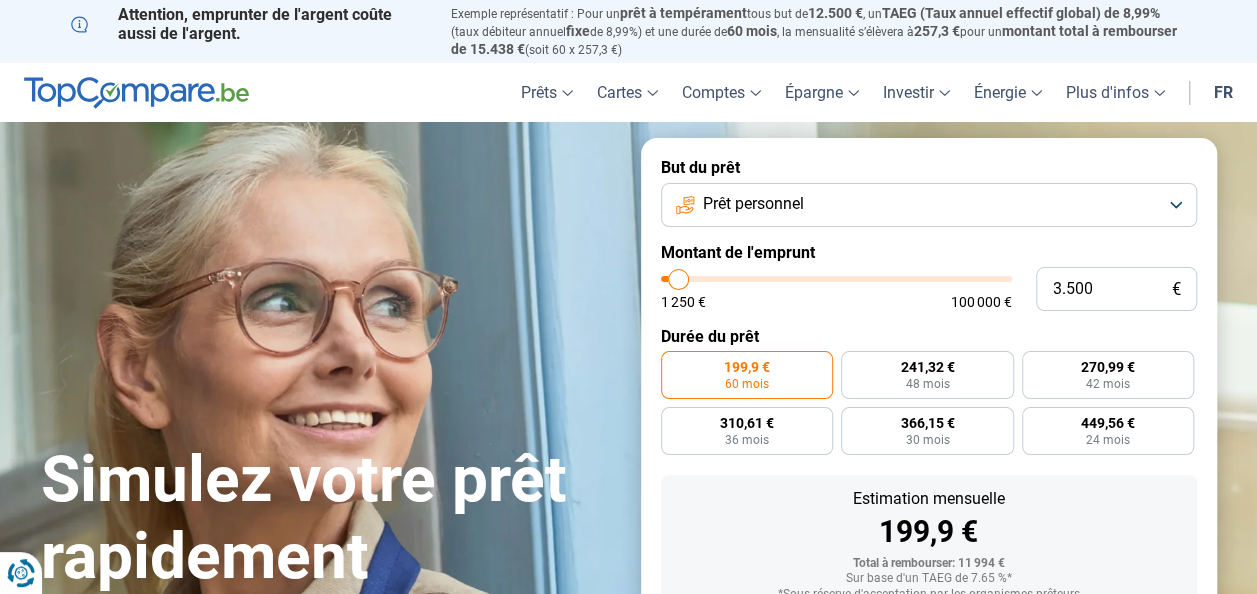 type on "3.750" 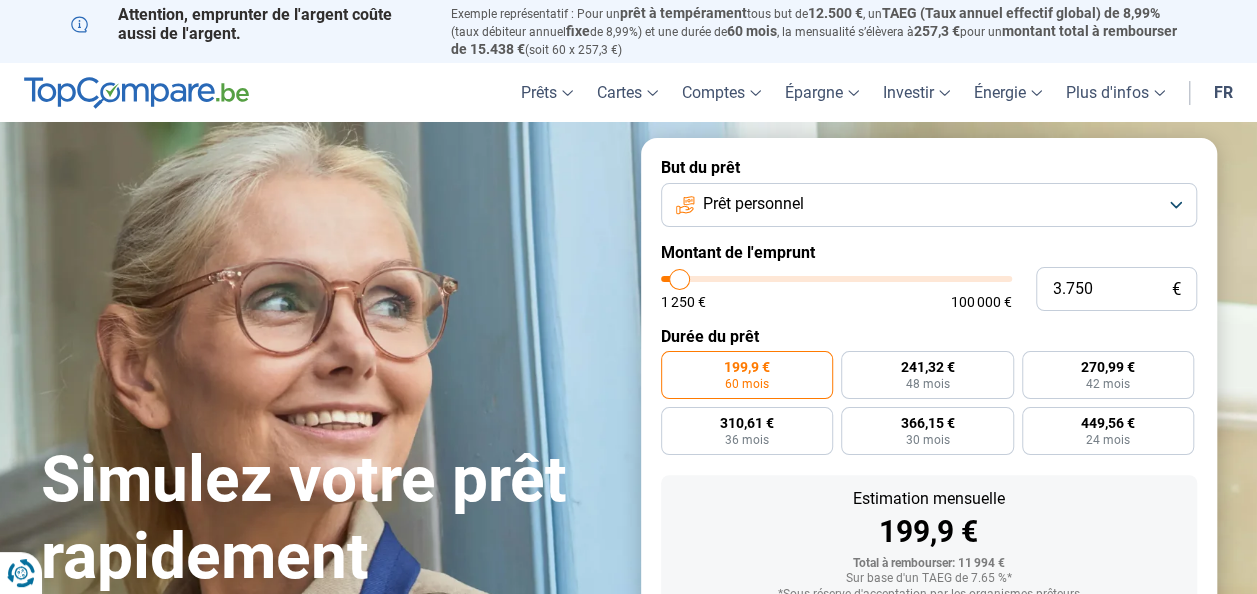 type on "4.000" 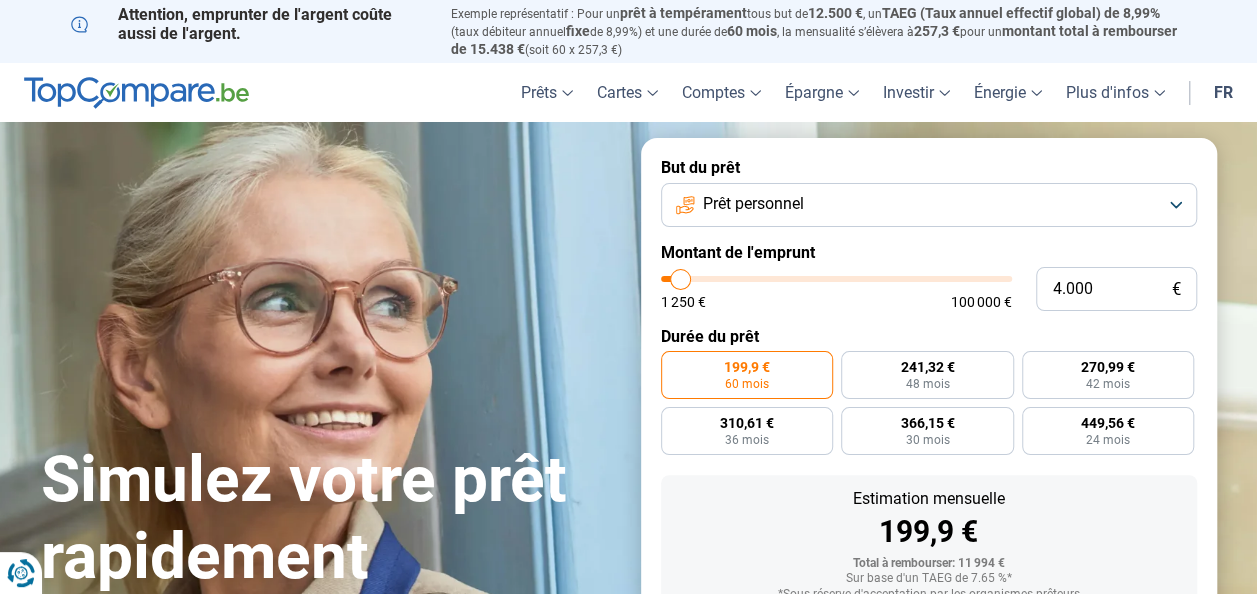 type on "4.250" 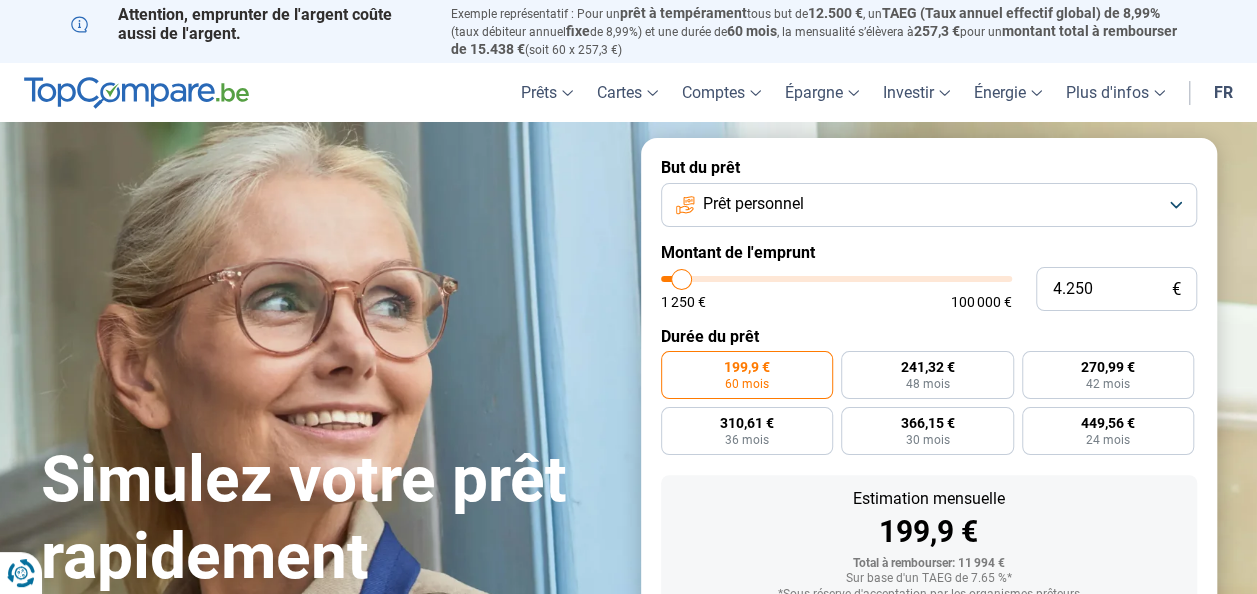 type on "4.500" 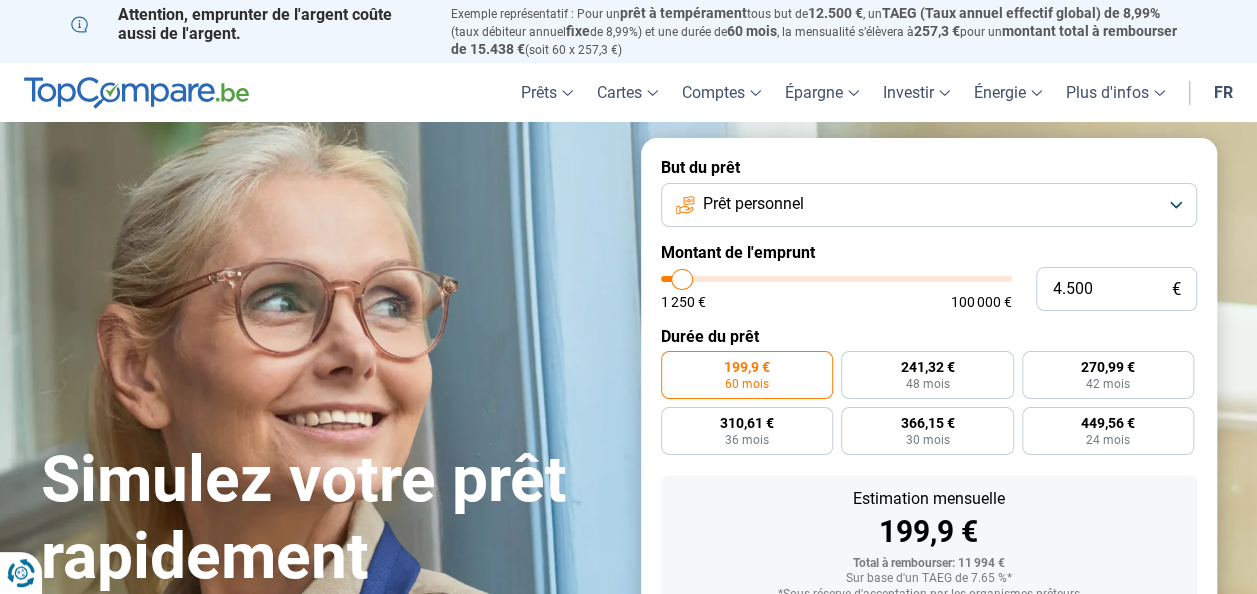 type on "4.750" 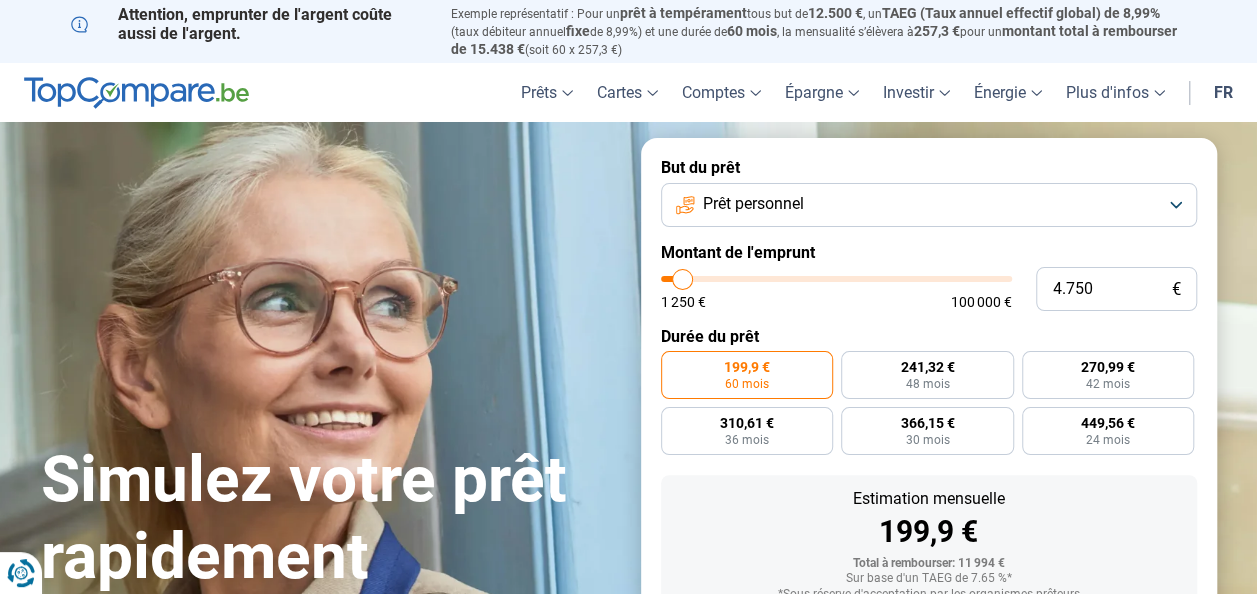 type on "5.000" 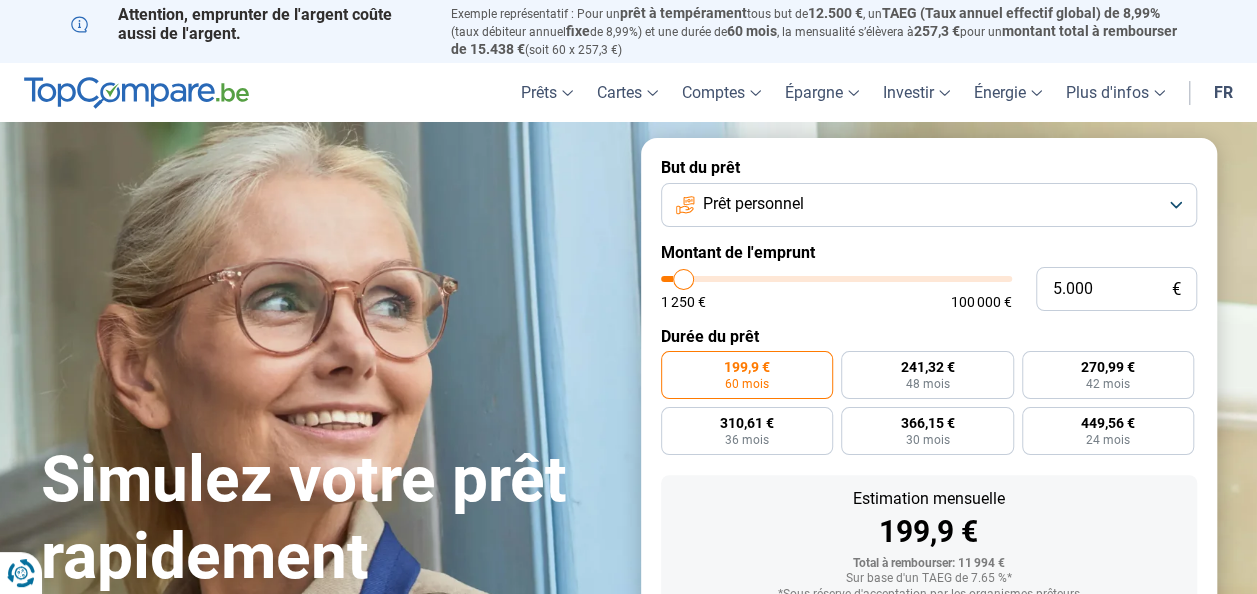 type on "5.250" 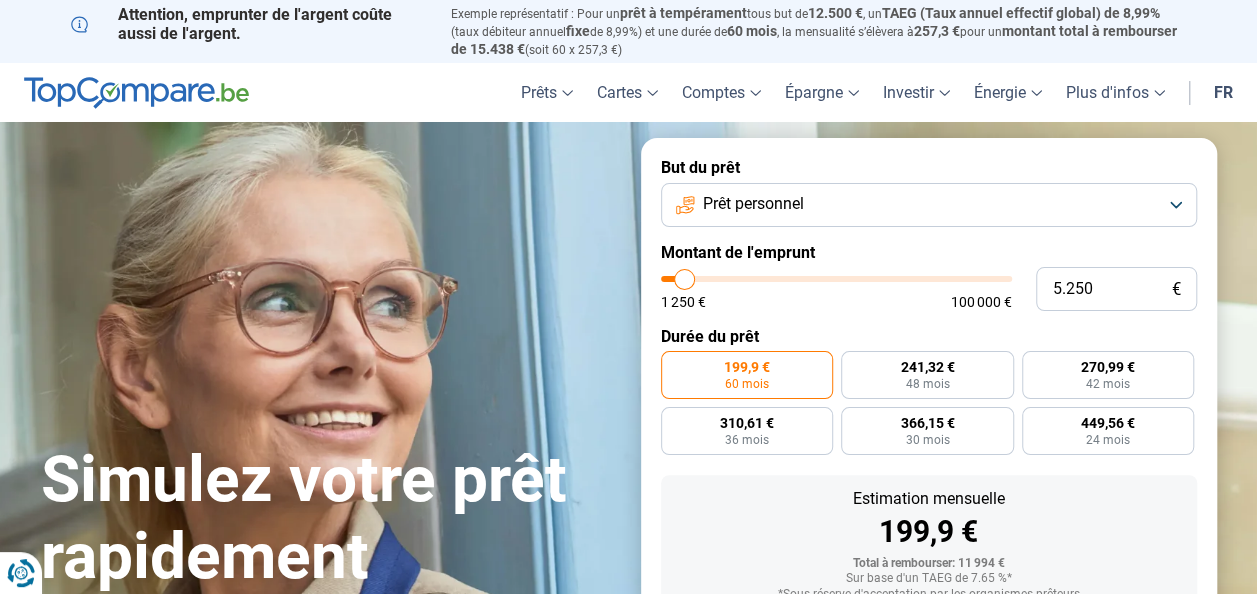 type on "5.500" 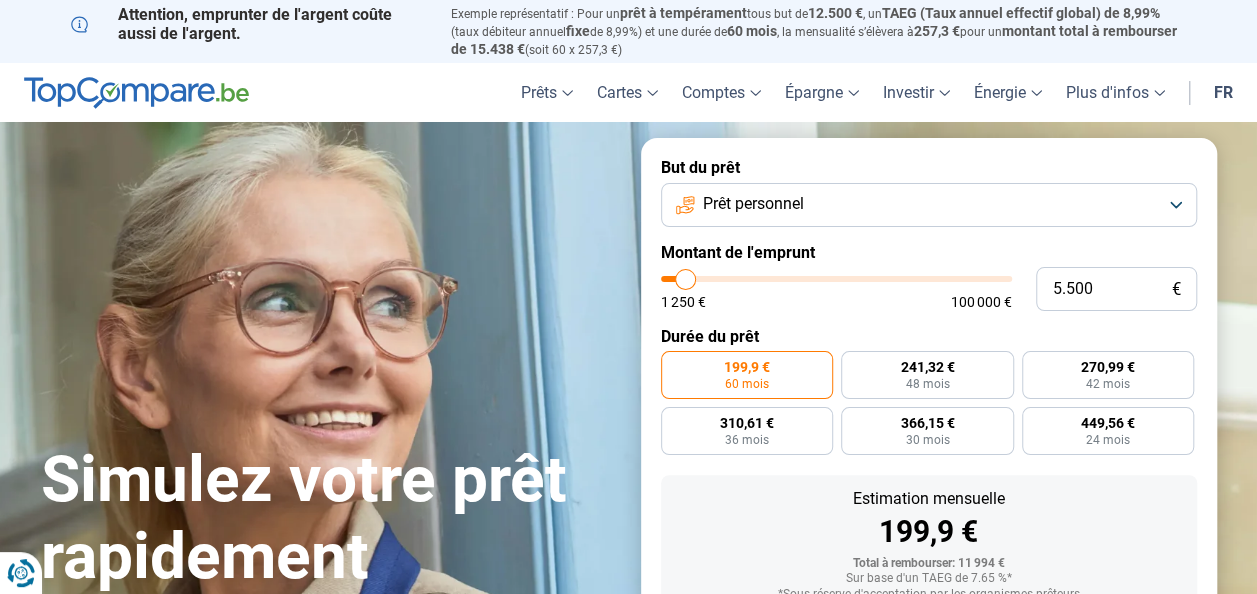 drag, startPoint x: 698, startPoint y: 281, endPoint x: 686, endPoint y: 282, distance: 12.0415945 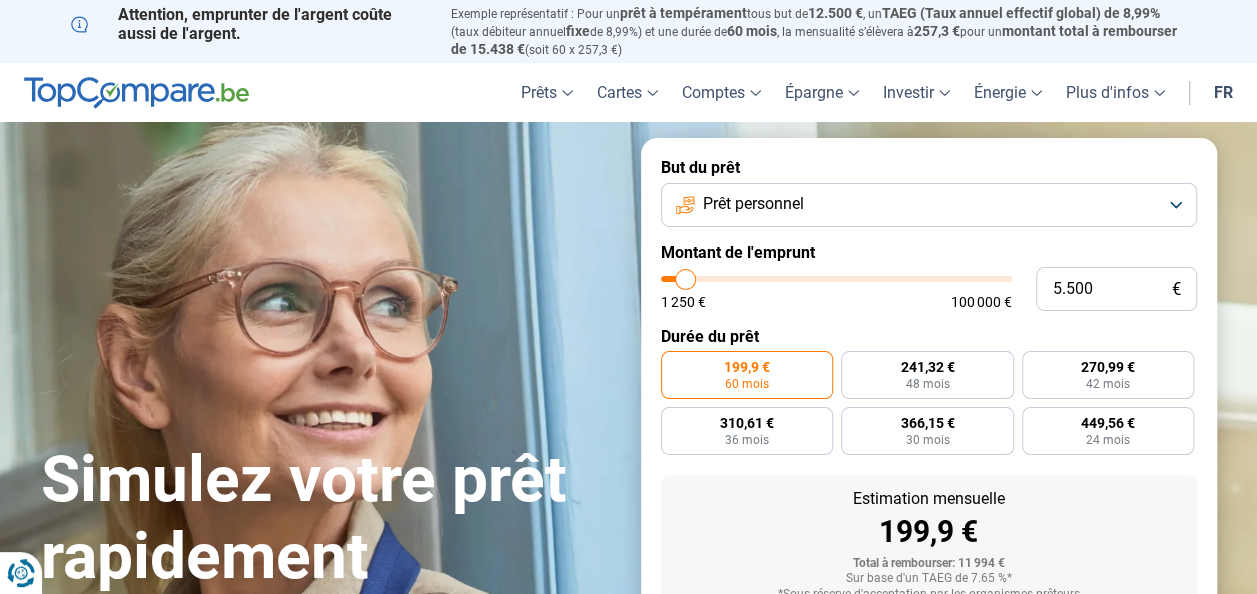 type on "5500" 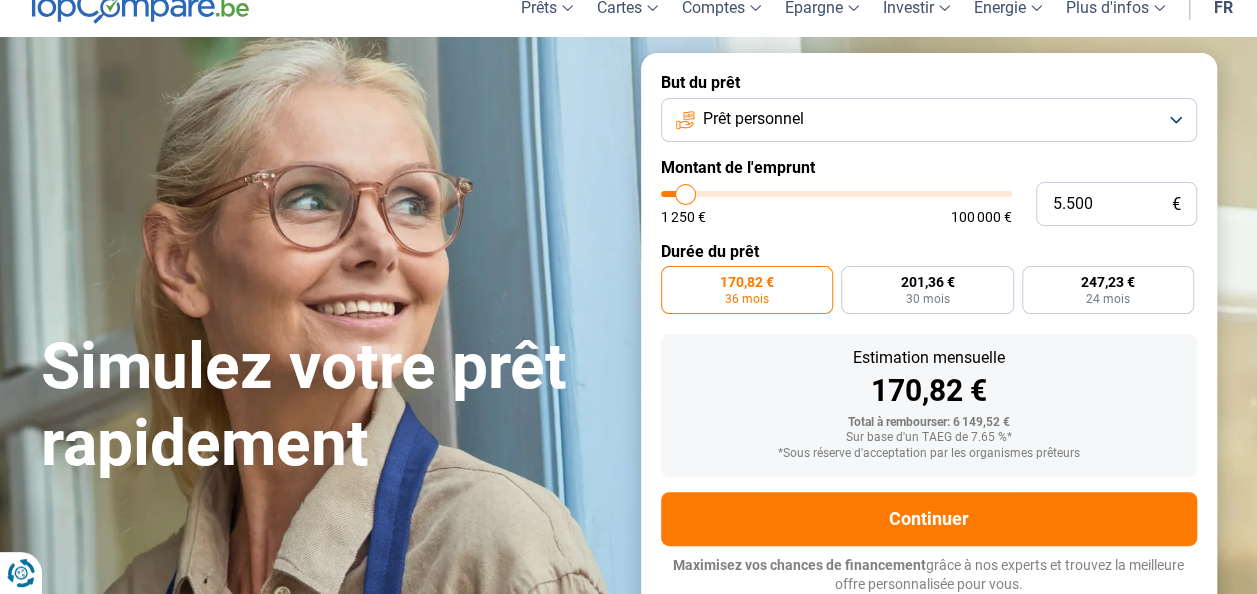 scroll, scrollTop: 88, scrollLeft: 0, axis: vertical 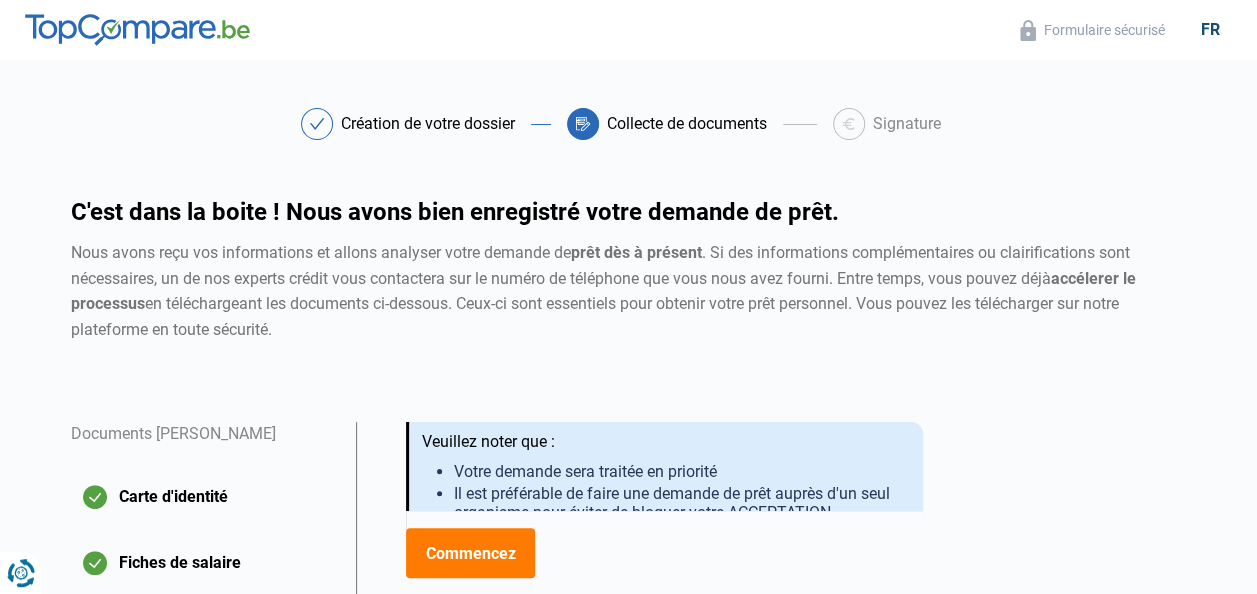 click on "Il est préférable de faire une demande de prêt auprès d'un seul organisme pour éviter de bloquer votre ACCEPTATION" at bounding box center (681, 503) 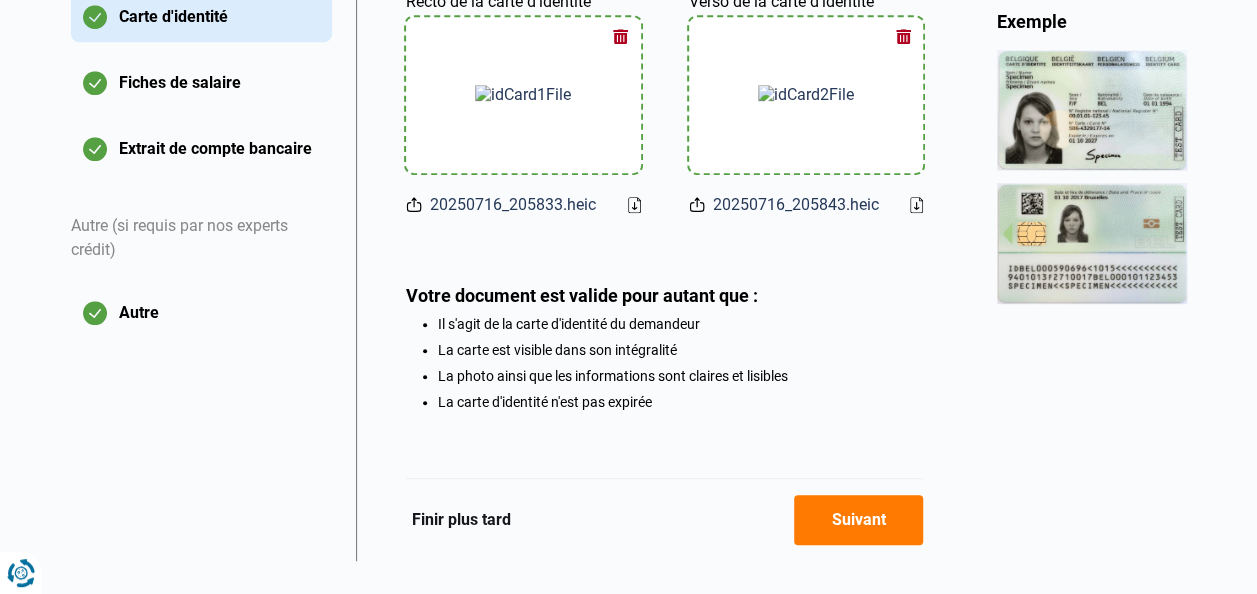 scroll, scrollTop: 440, scrollLeft: 0, axis: vertical 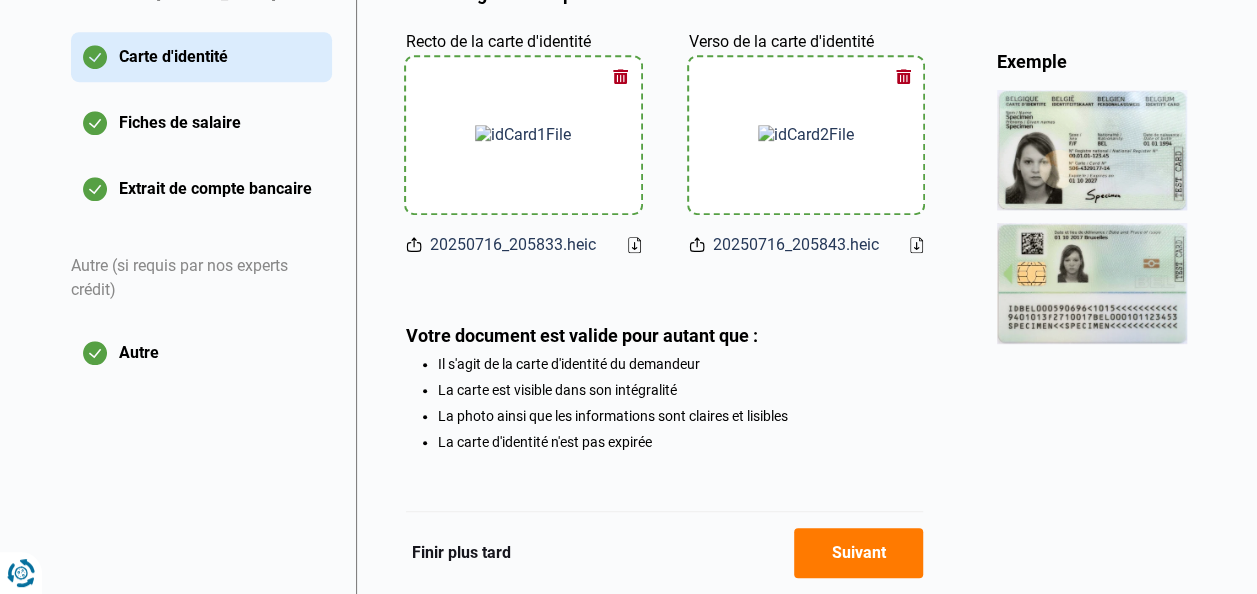 click 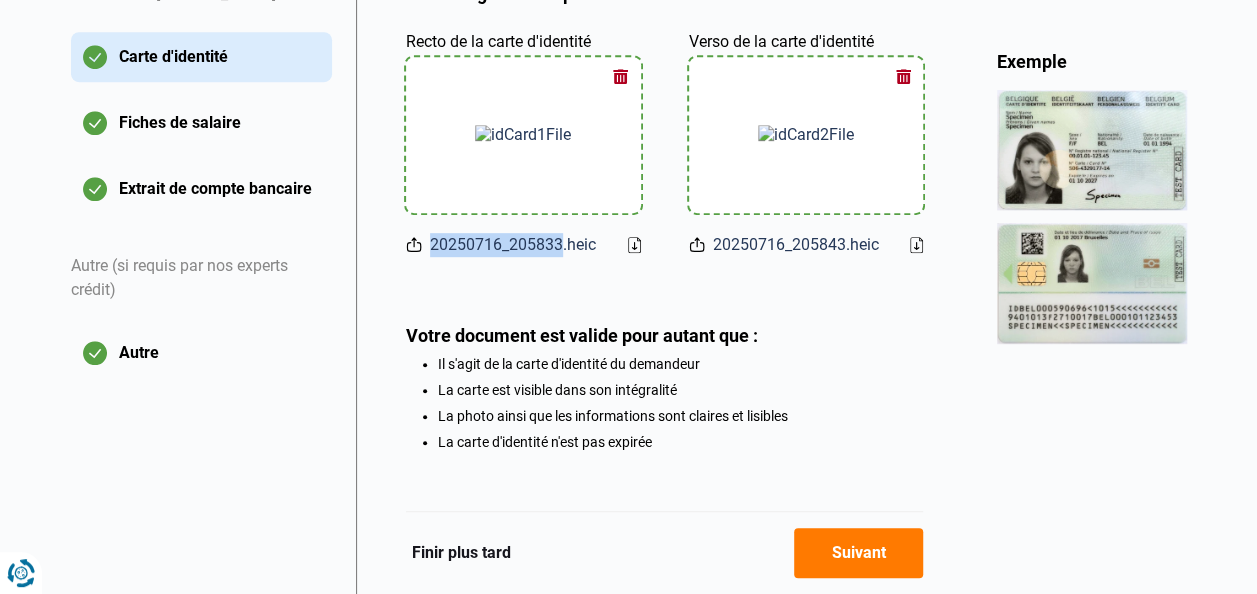 click 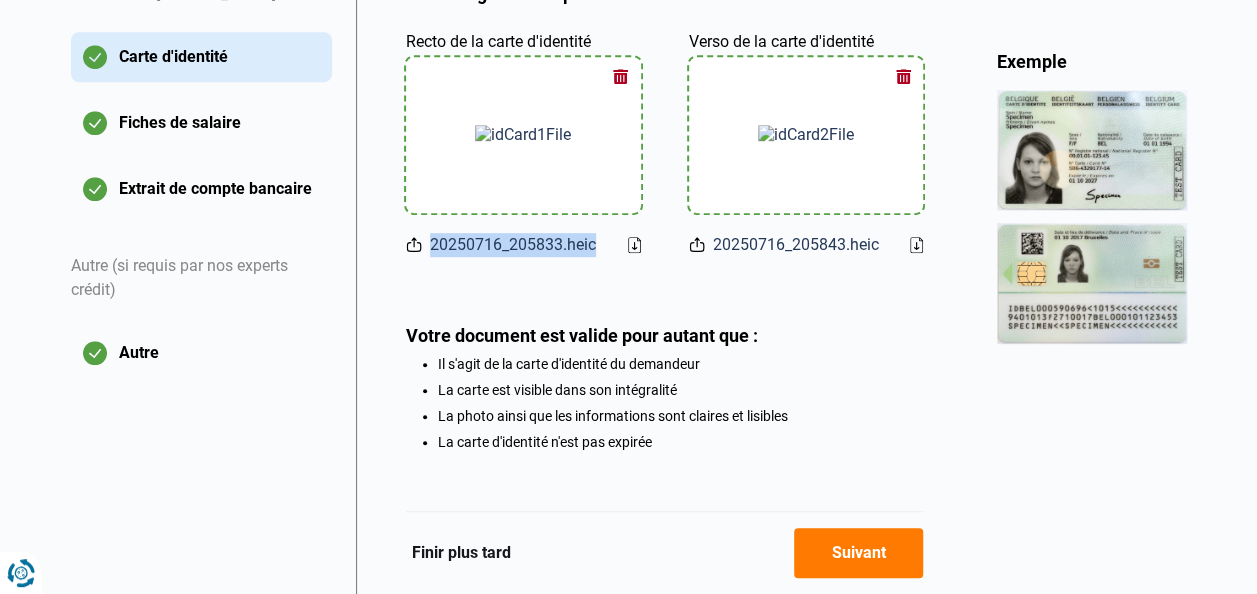 click 